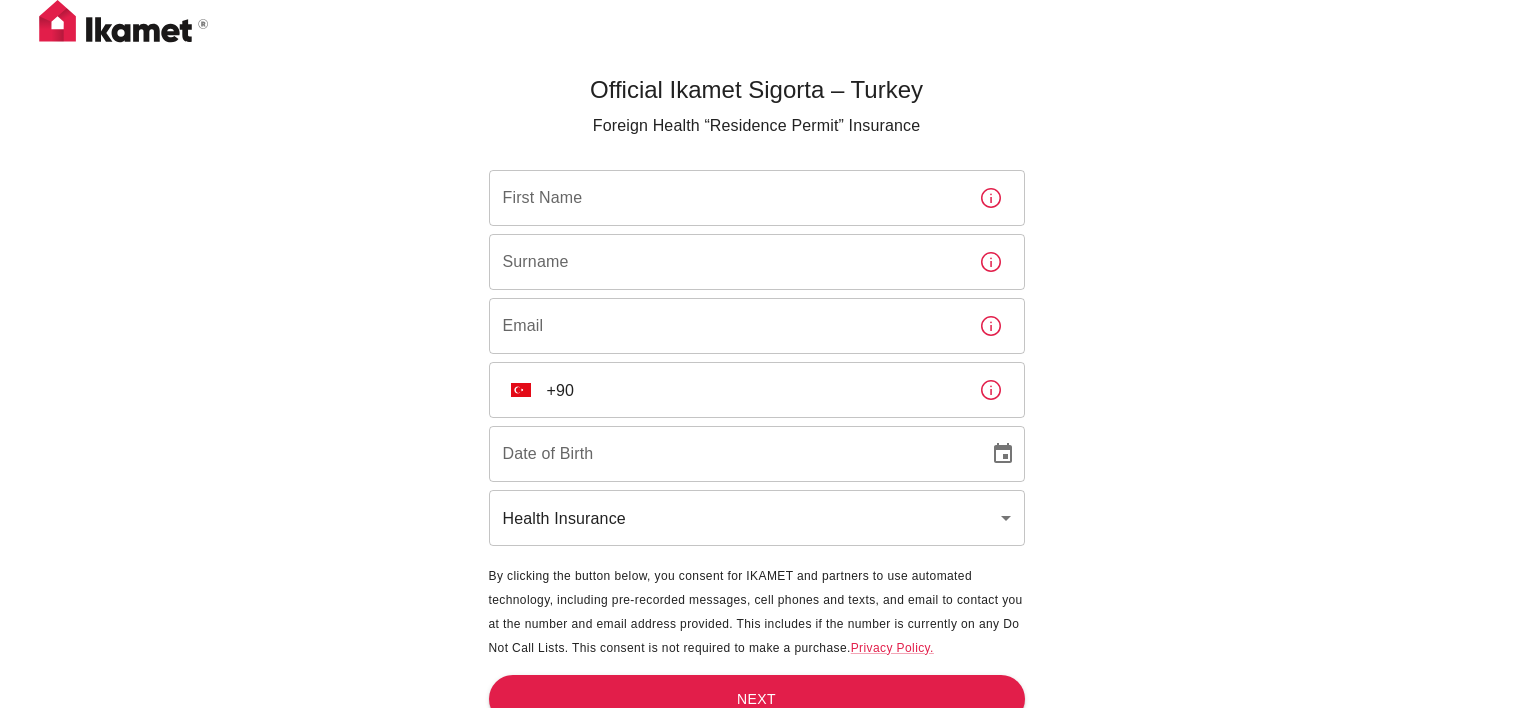 scroll, scrollTop: 0, scrollLeft: 0, axis: both 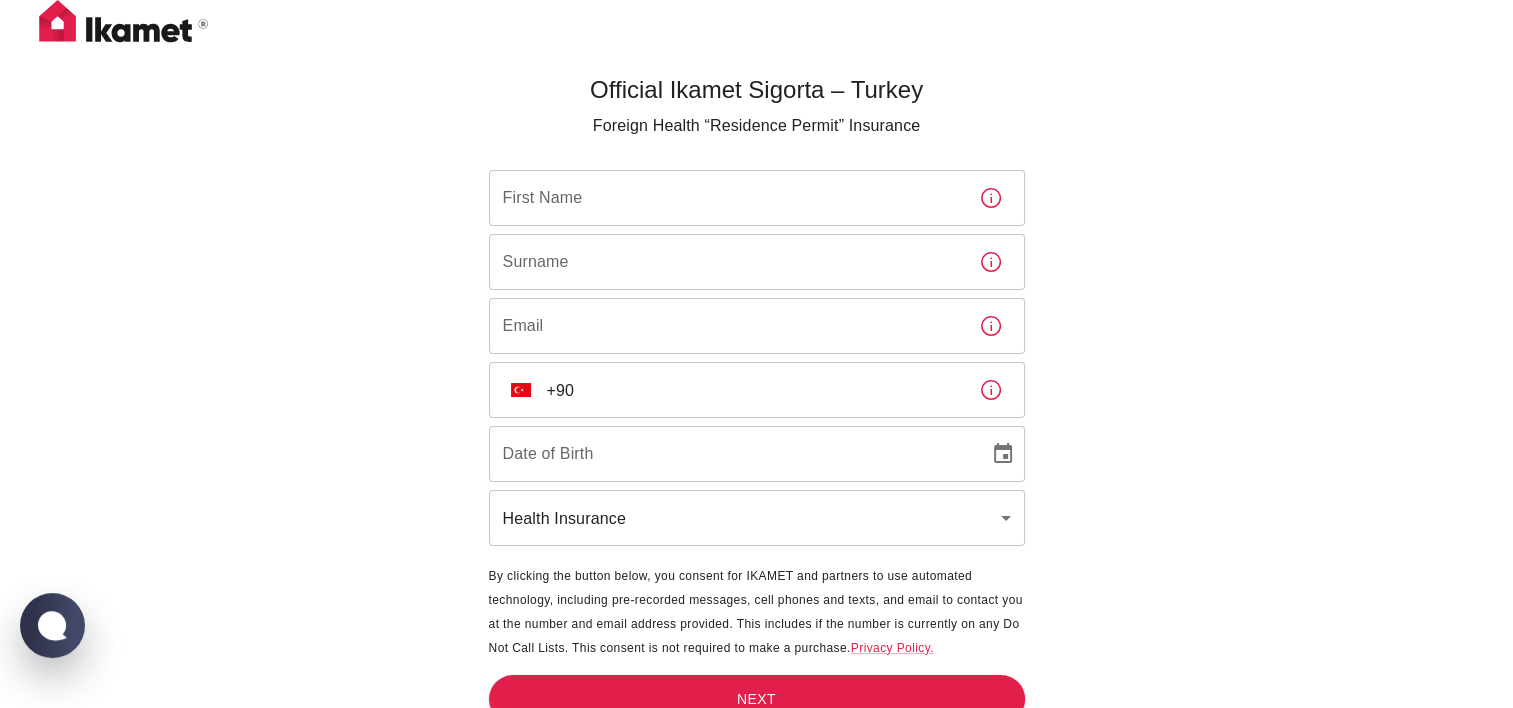 click on "First Name" at bounding box center (726, 198) 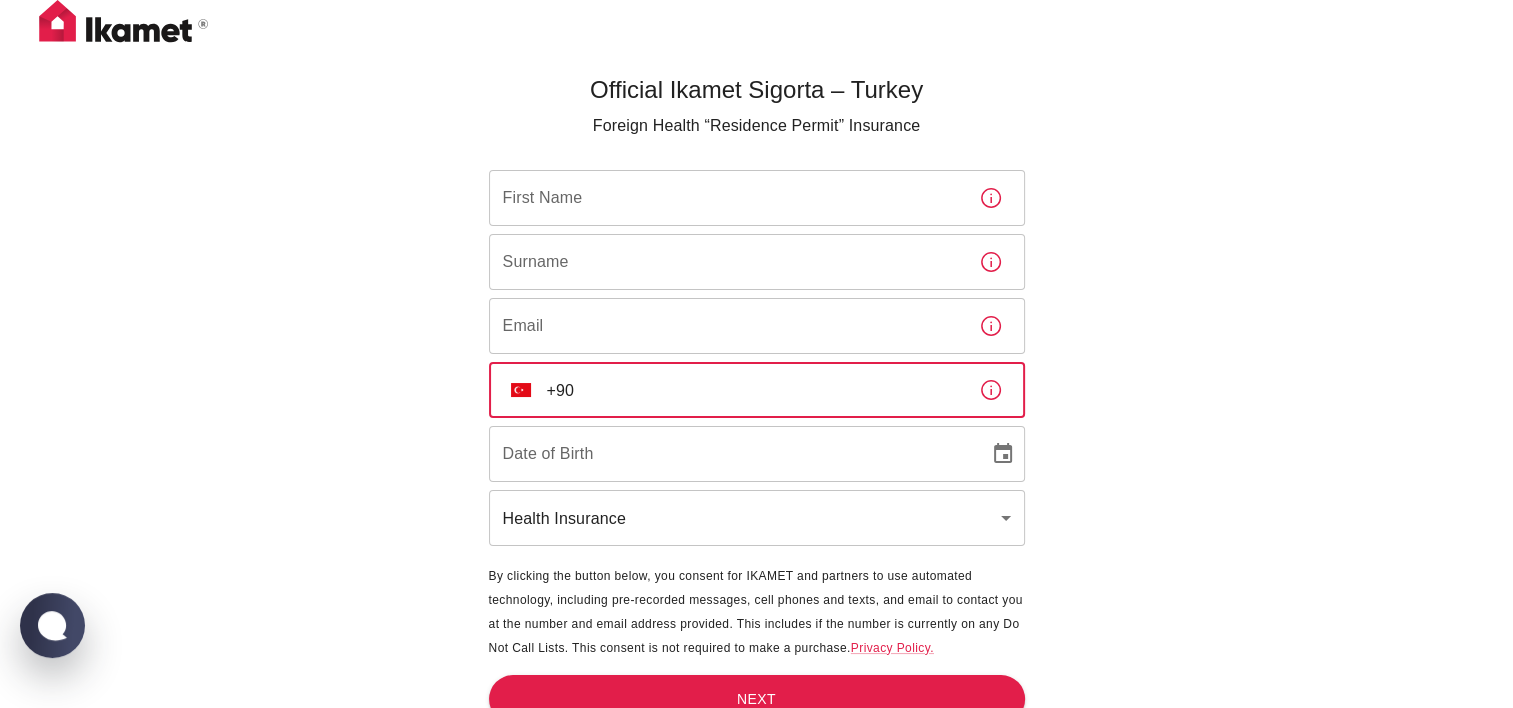 click on "+90" at bounding box center (755, 390) 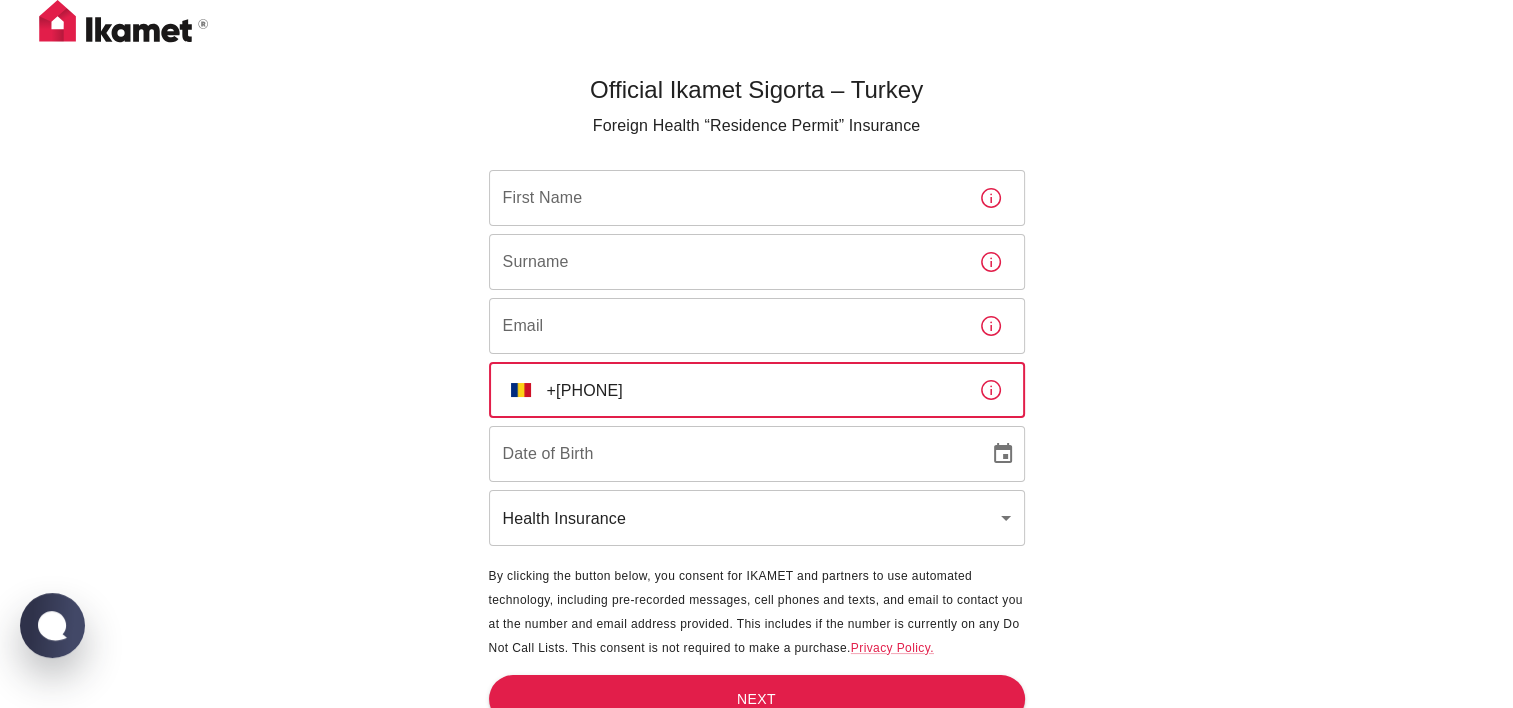type on "+[PHONE]" 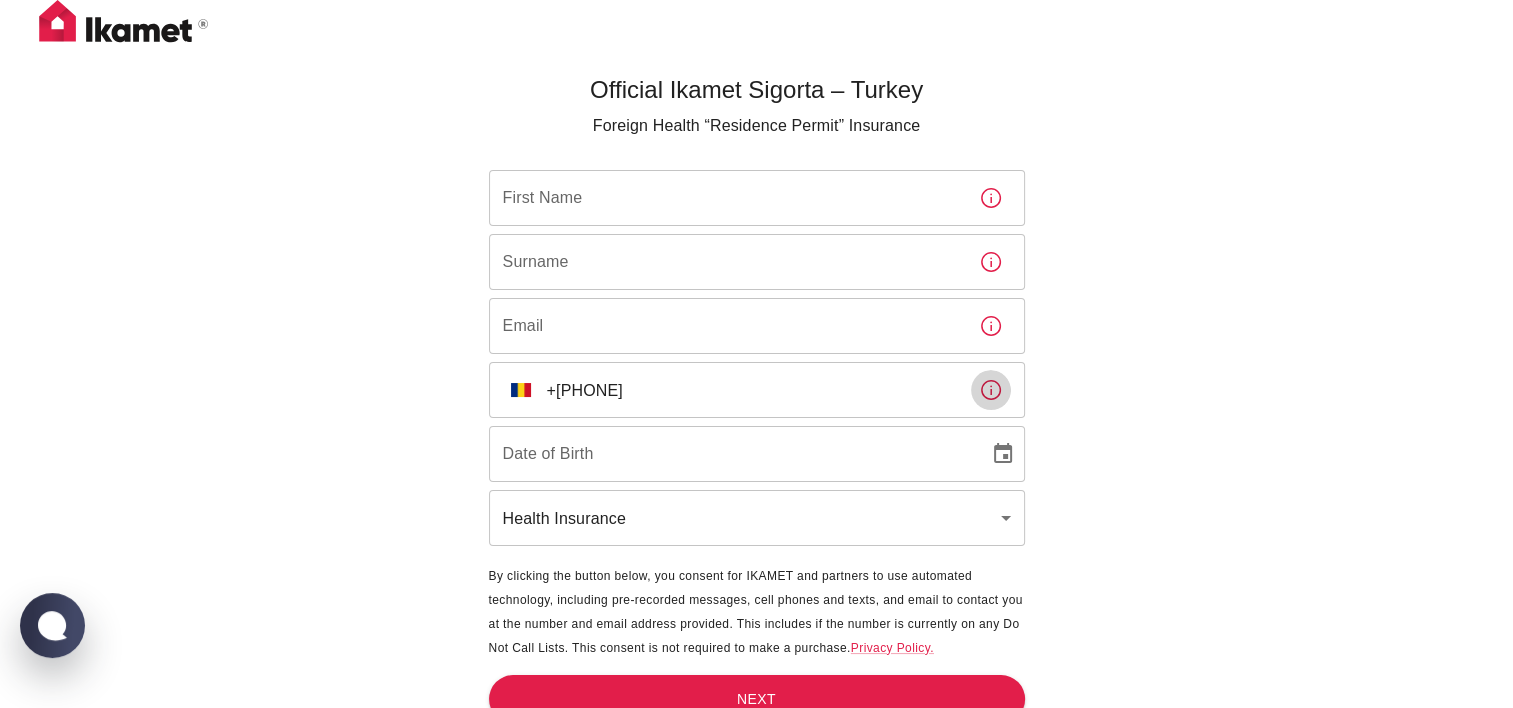 click 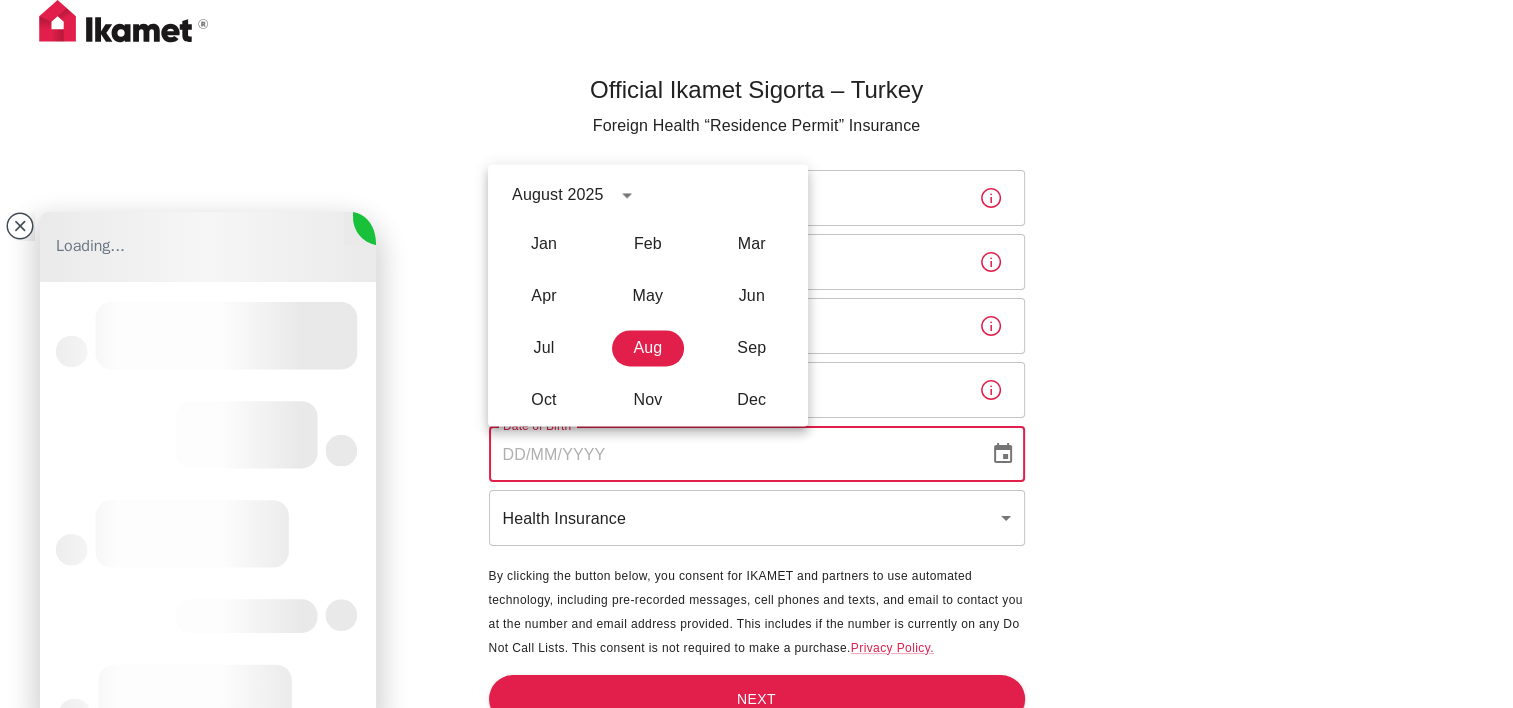 scroll, scrollTop: 0, scrollLeft: 0, axis: both 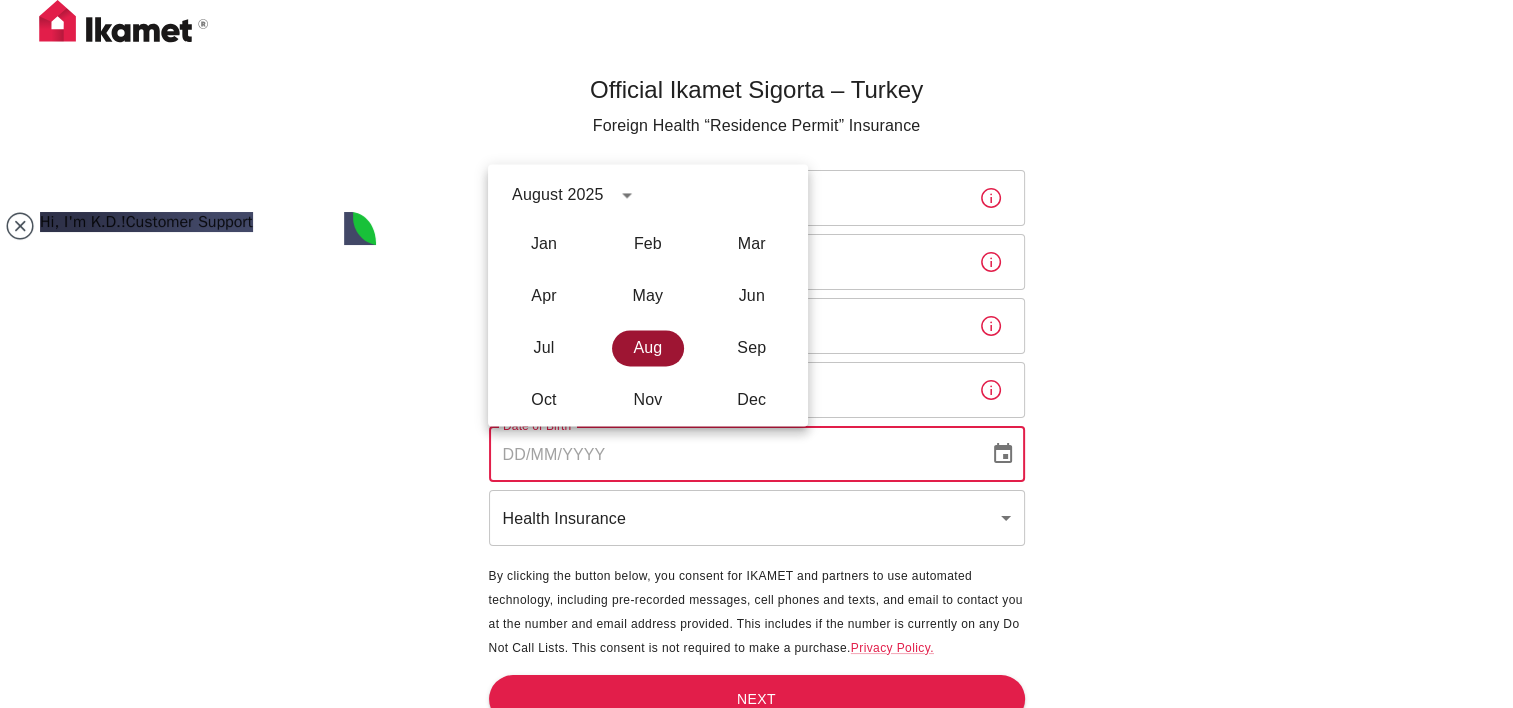 click on "Aug" at bounding box center [648, 348] 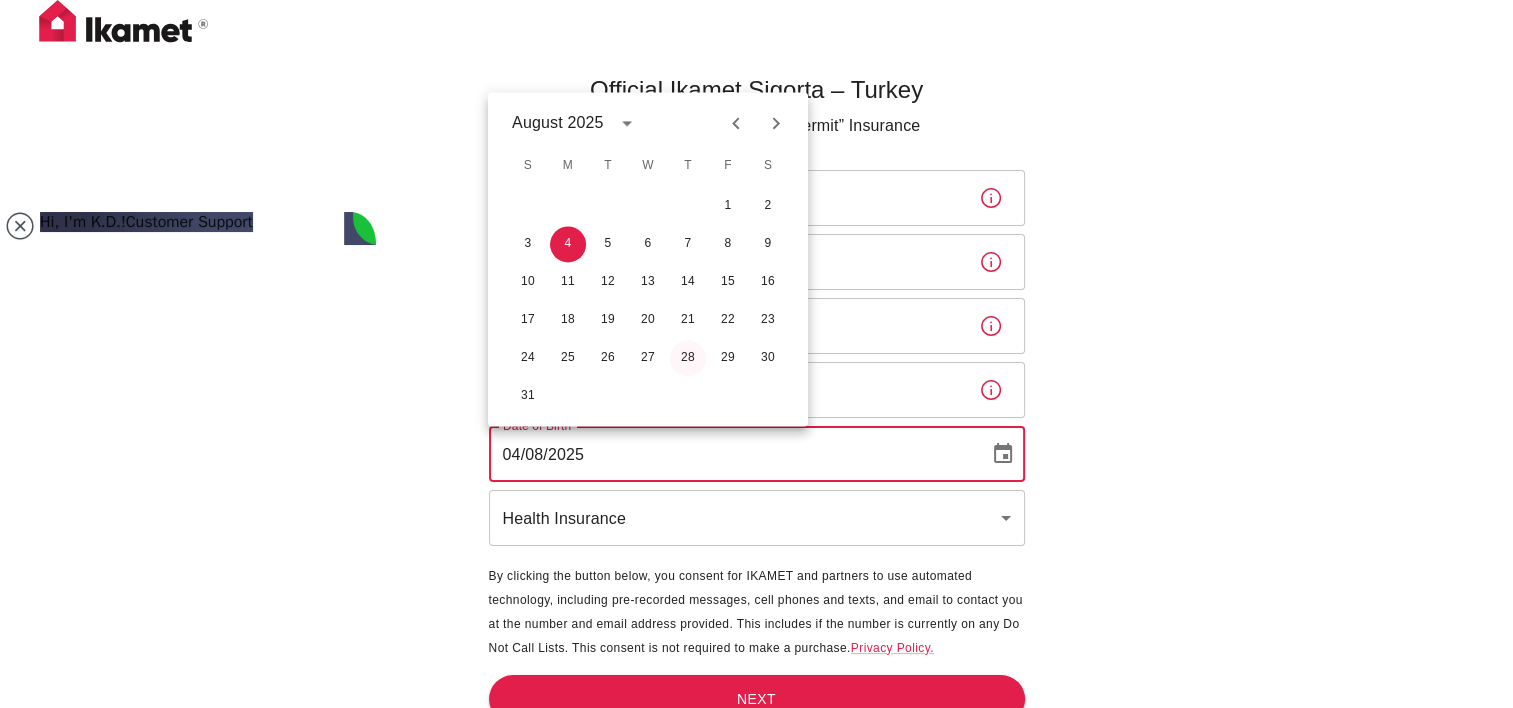 click on "28" at bounding box center [688, 358] 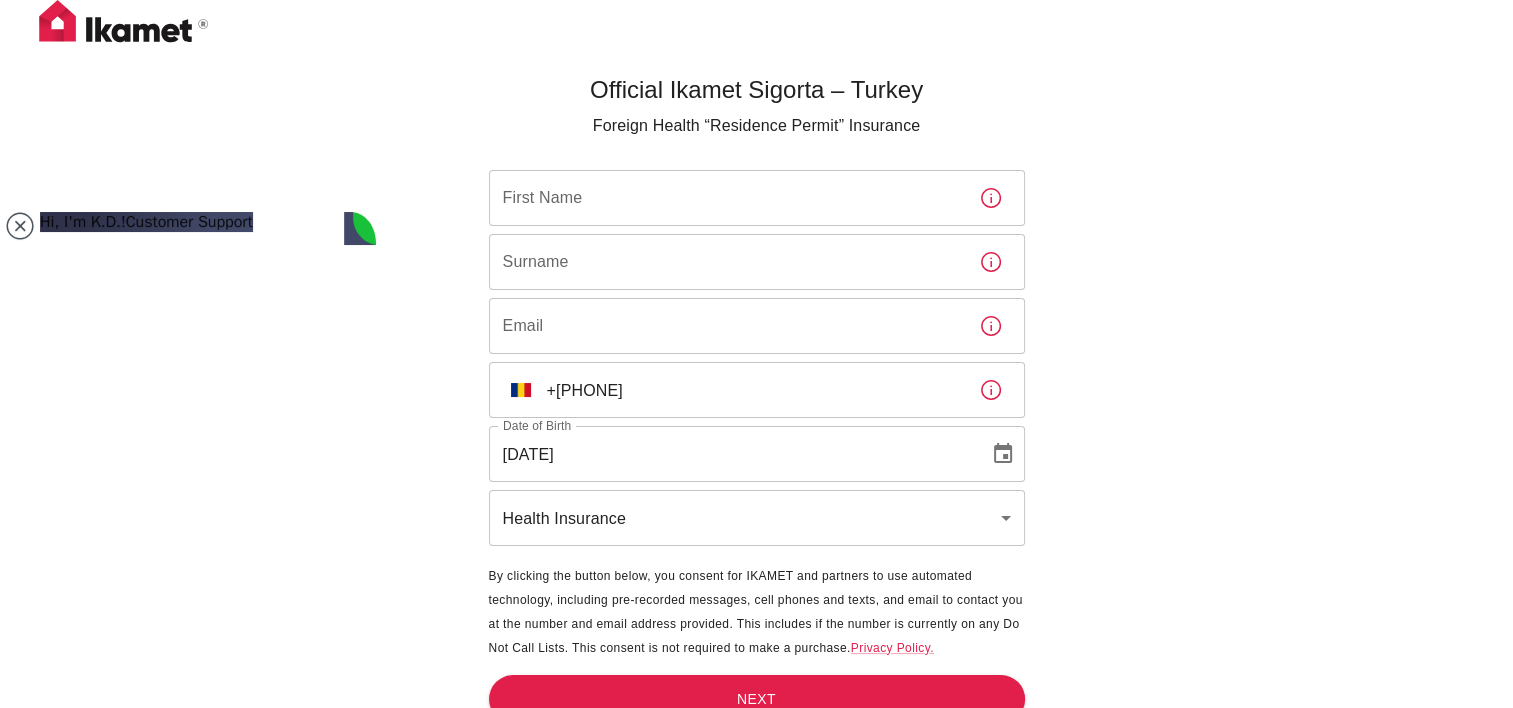 click on "[DATE]" at bounding box center [732, 454] 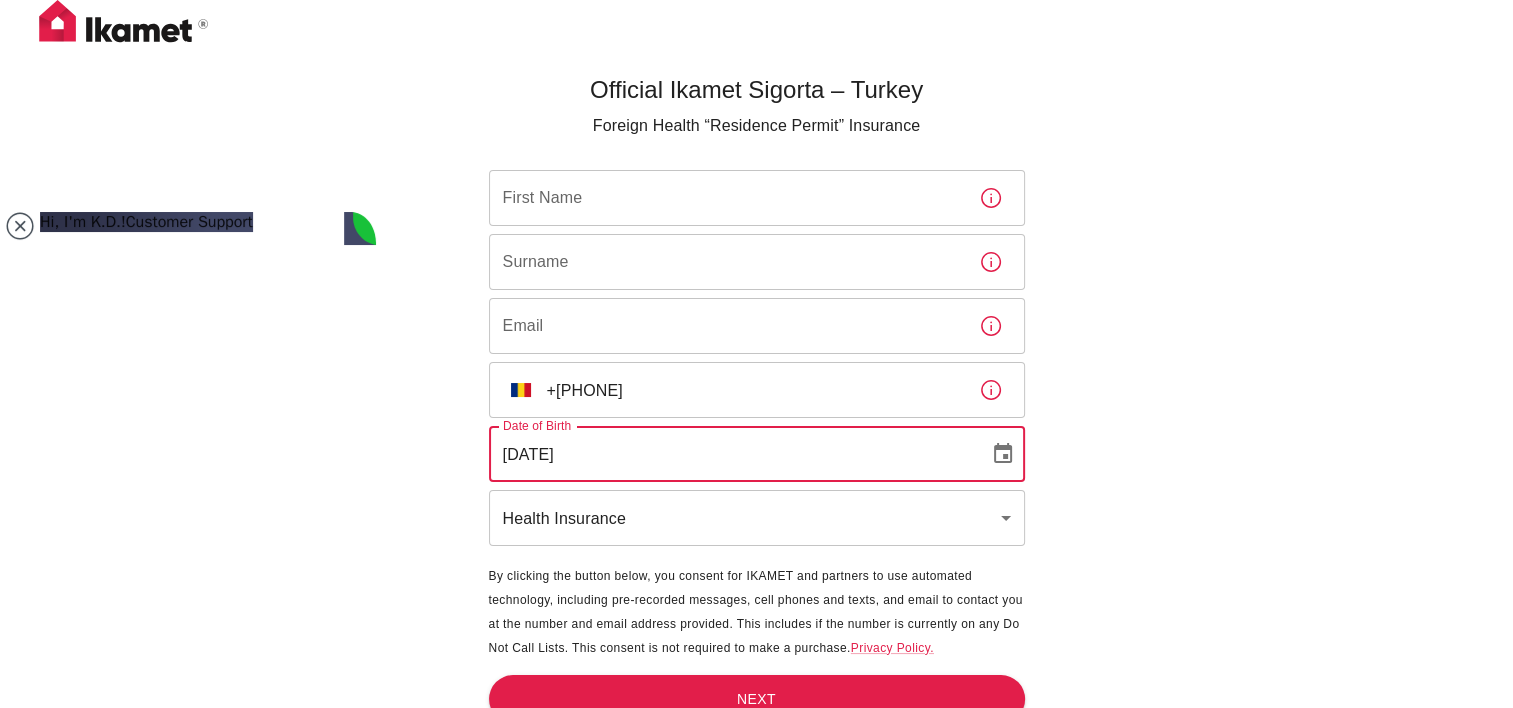 click on "[DATE]" at bounding box center (732, 454) 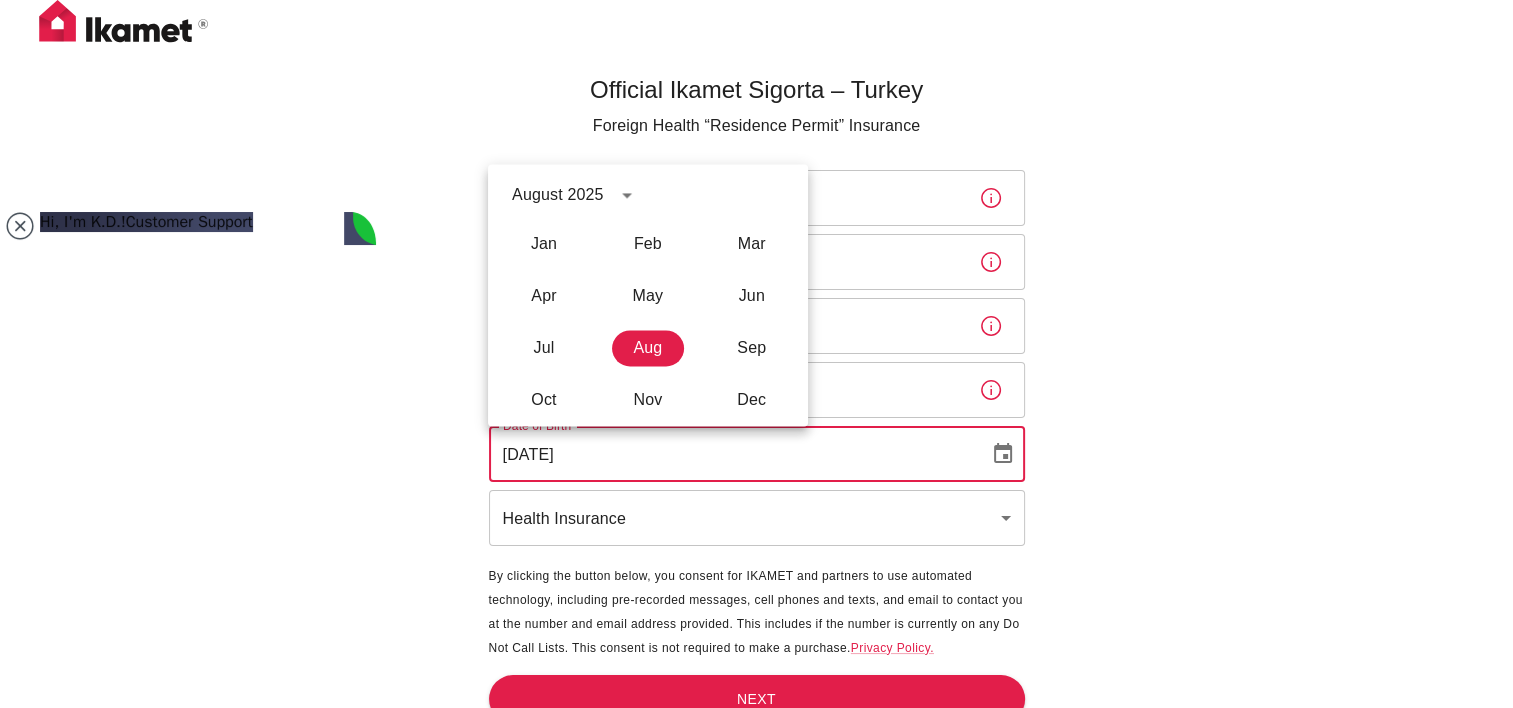 click 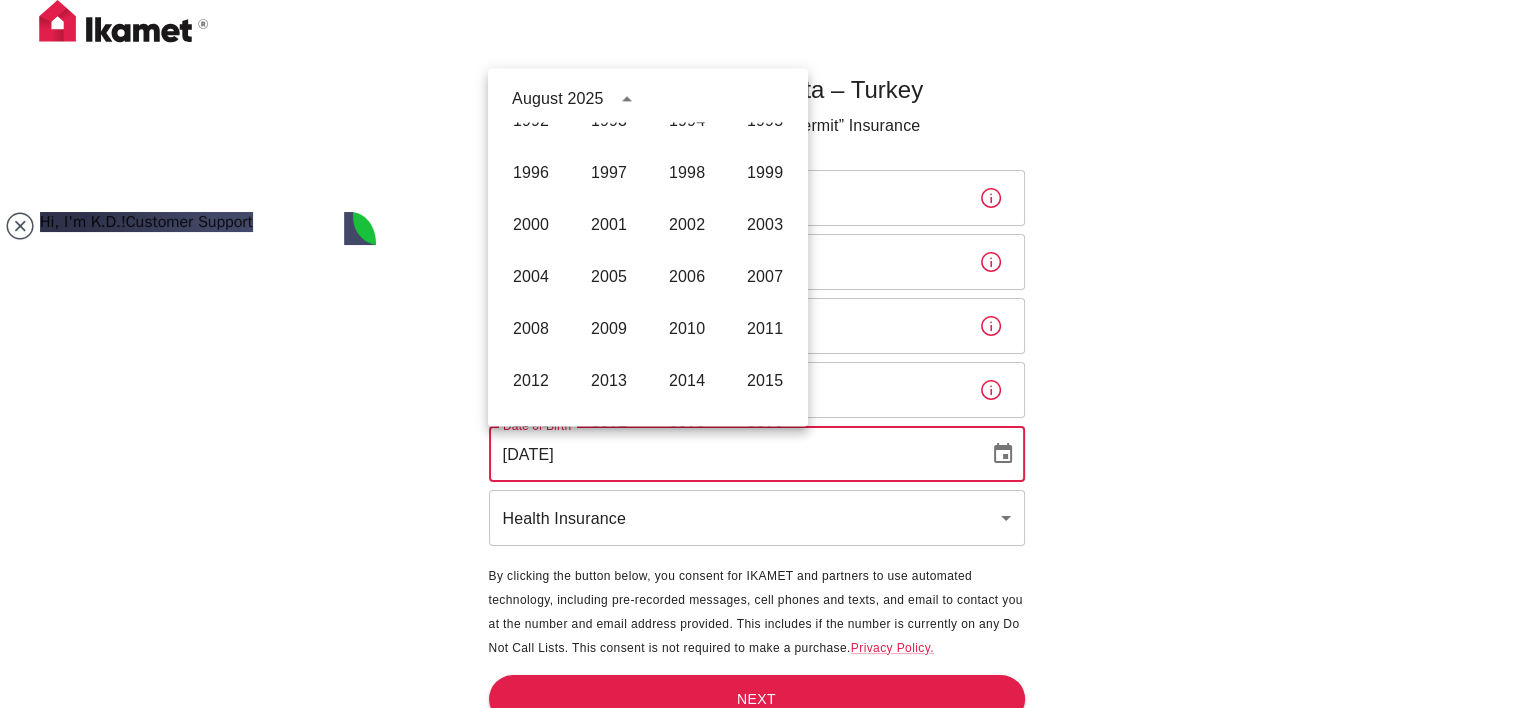 scroll, scrollTop: 1186, scrollLeft: 0, axis: vertical 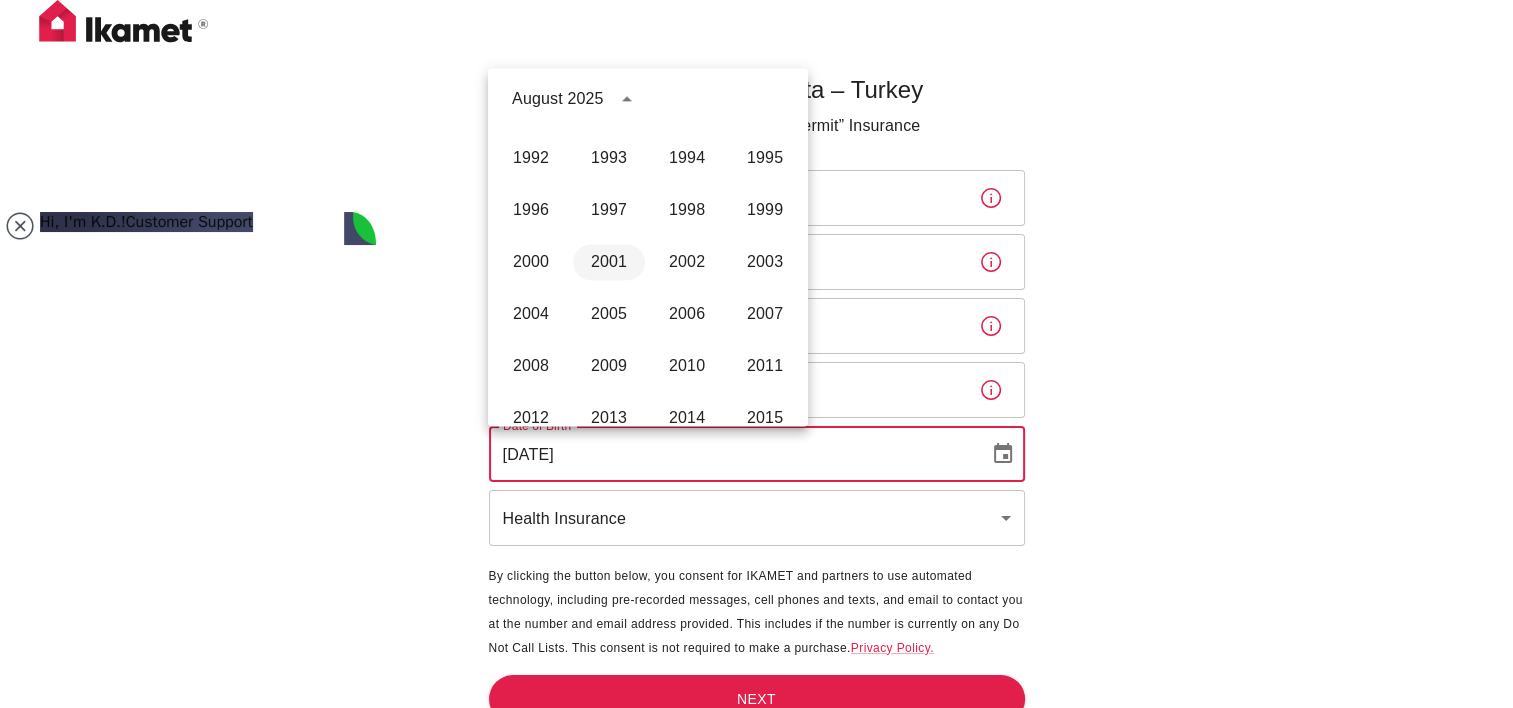 click on "2001" at bounding box center (609, 262) 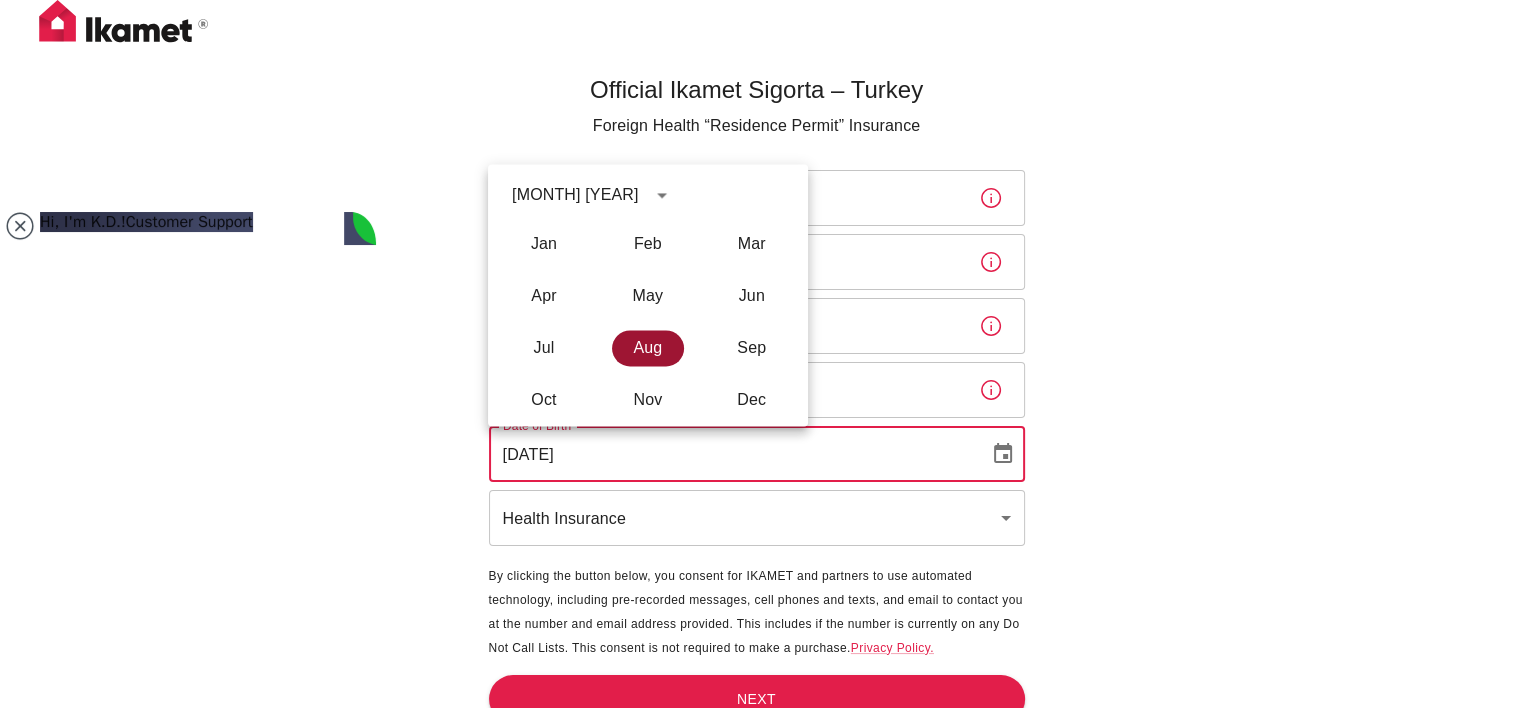 click on "Aug" at bounding box center (648, 348) 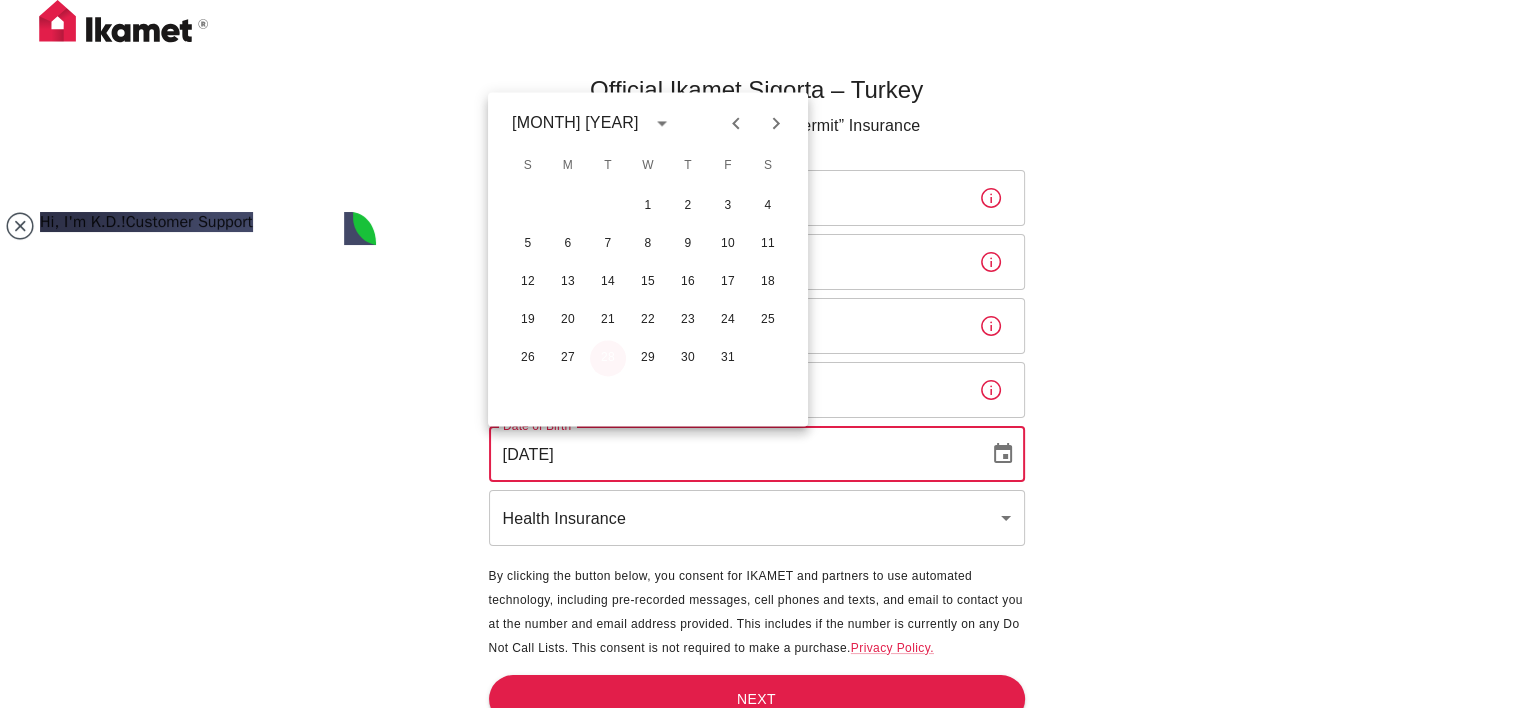 click on "28" at bounding box center (608, 358) 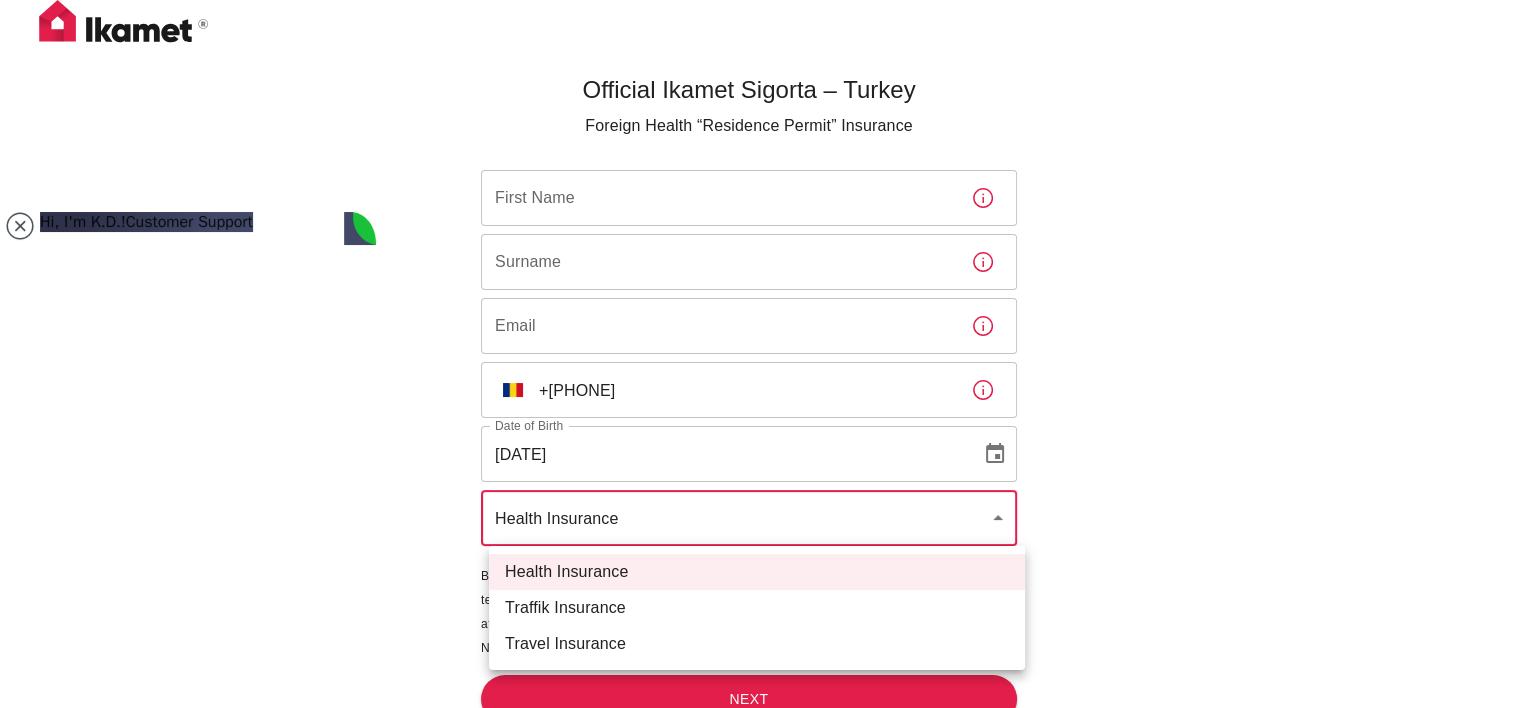 click on "Official Ikamet Sigorta – Turkey Foreign Health “Residence Permit” Insurance [FIRST] [FIRST] [LAST] [LAST] [EMAIL] [EMAIL] ​ RO +[PHONE] ​ Date of Birth [DATE] Date of Birth Health Insurance health ​ By clicking the button below, you consent for IKAMET and partners to use automated technology, including pre-recorded messages, cell phones and texts, and email to contact you at the number and email address provided. This includes if the number is currently on any Do Not Call Lists. This consent is not required to make a purchase.  Privacy Policy. Next
Hi, I'm K.D.! Customer Support Hi, I'm K.D.! Hello! How may I help you? 15:52 Citizenship by Investment Residency Permits and Renewals Tailored Insurance Solutions Agent is typing a message Download the chat log 😇 🦄 😕 😡 😈 😞 😘 😋 😥 😩 😁 😆 😉 😎 😐 😜 😮 👍 👎 😃 Health Insurance Traffik Insurance Travel Insurance" at bounding box center (756, 387) 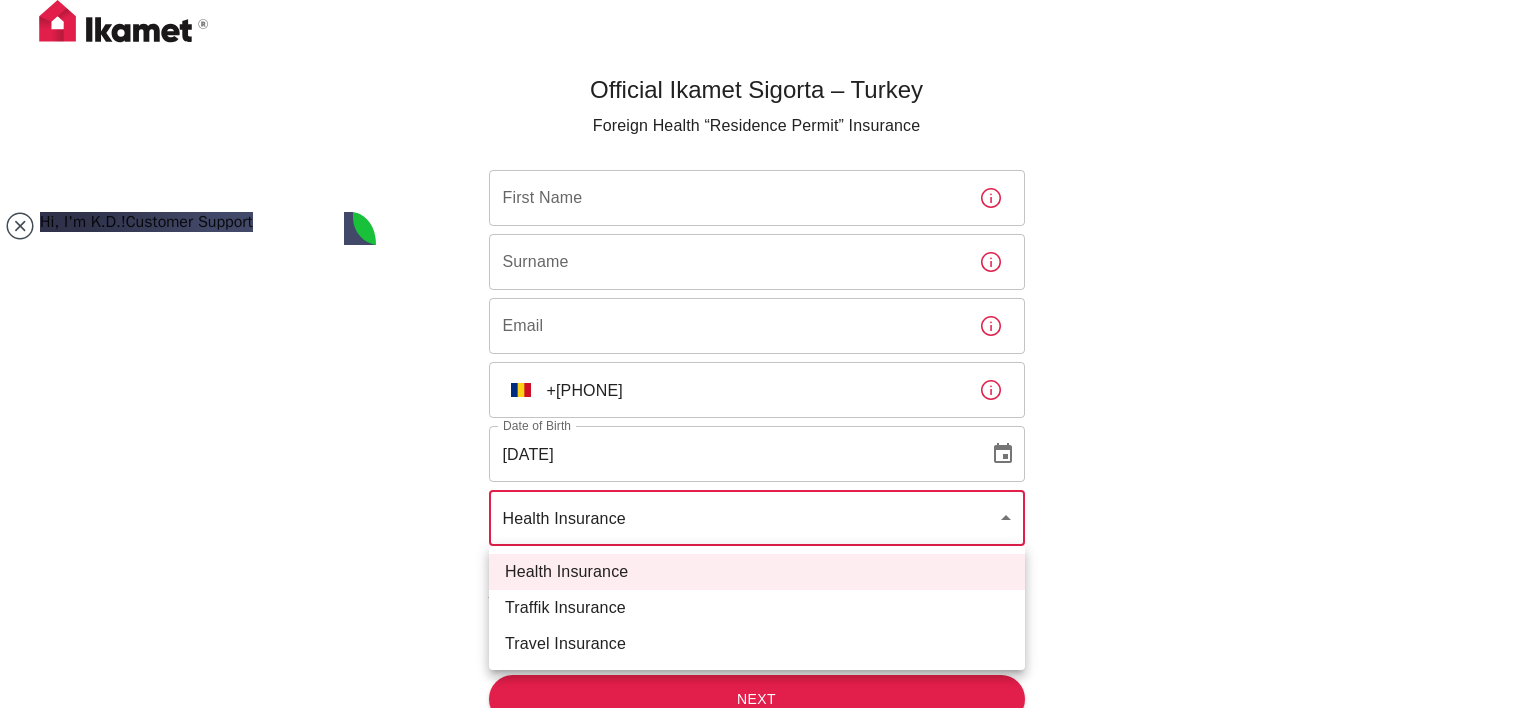 click at bounding box center [764, 354] 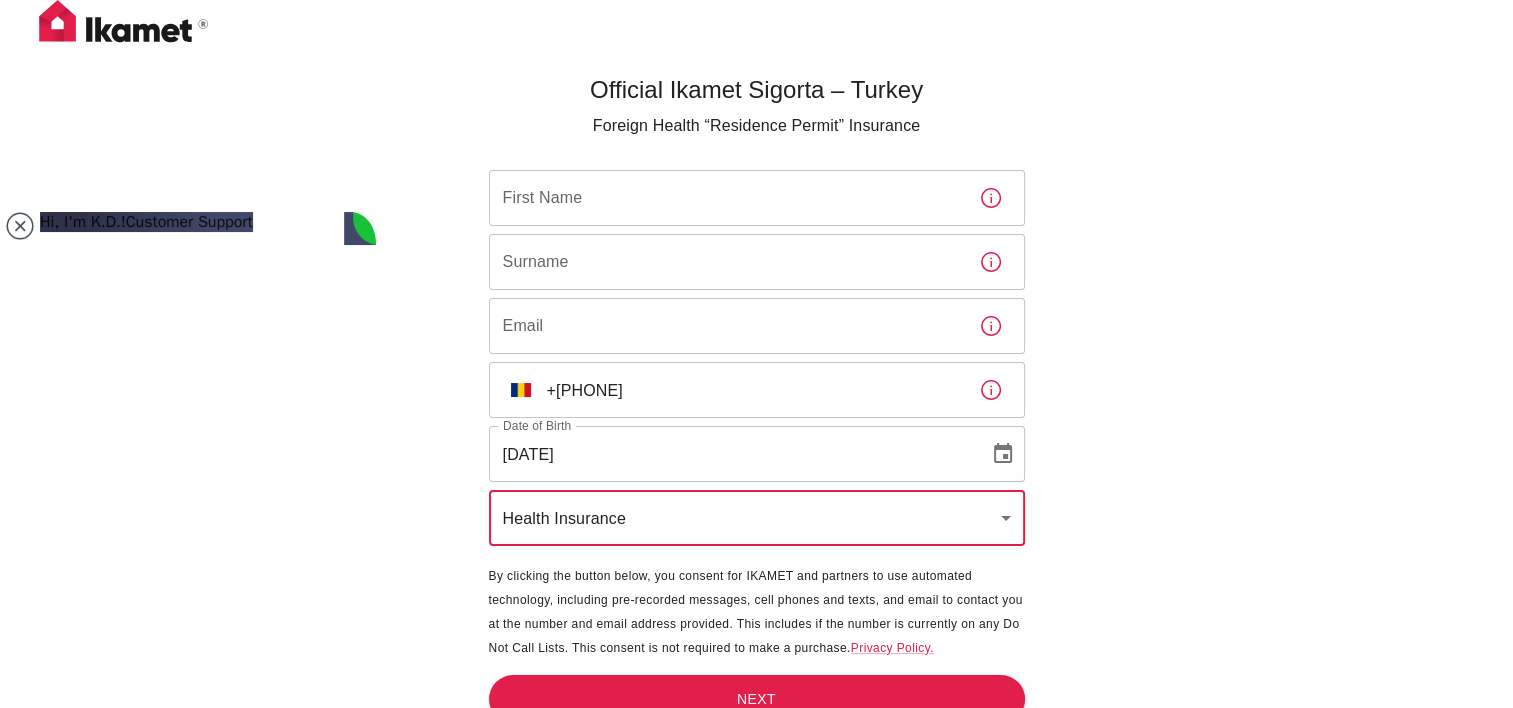 click on "First Name" at bounding box center [726, 198] 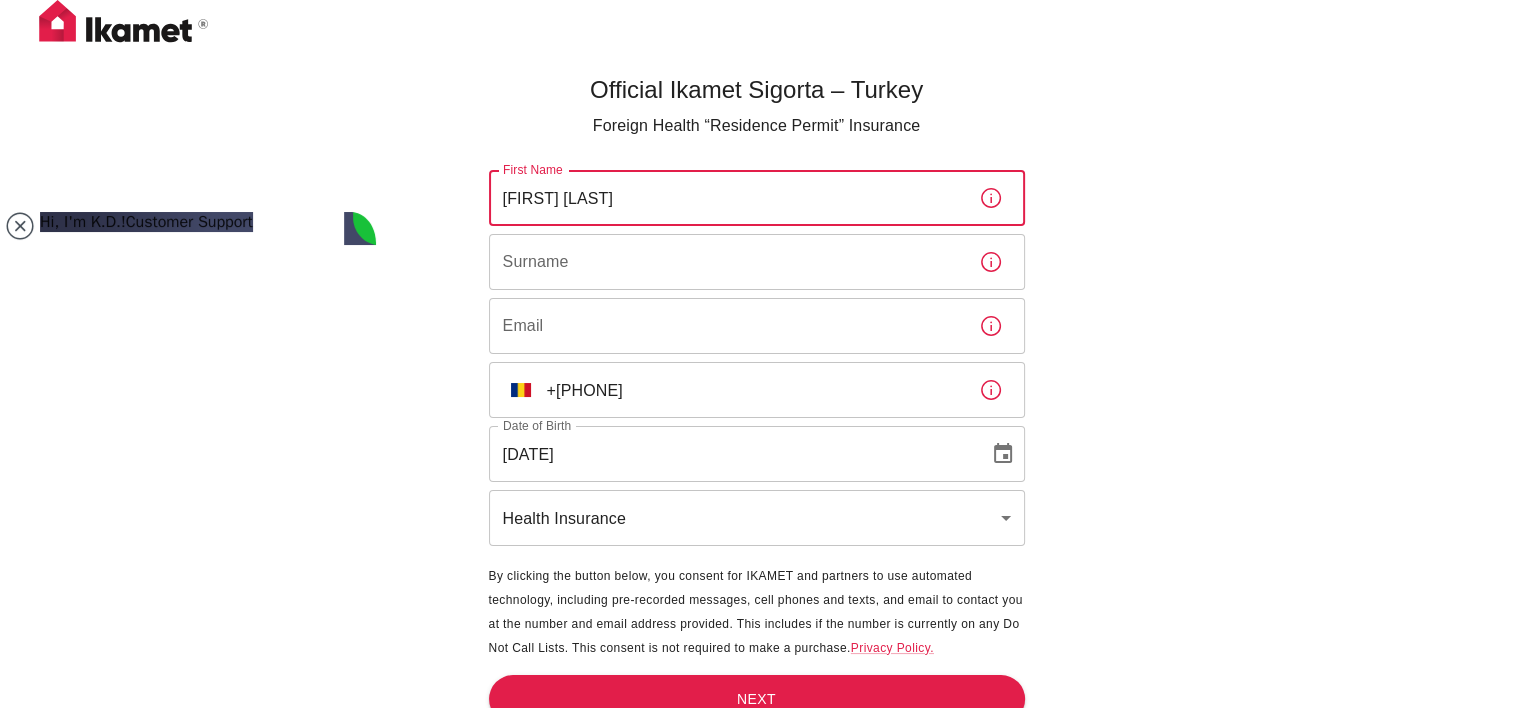 type on "[FIRST] [LAST]" 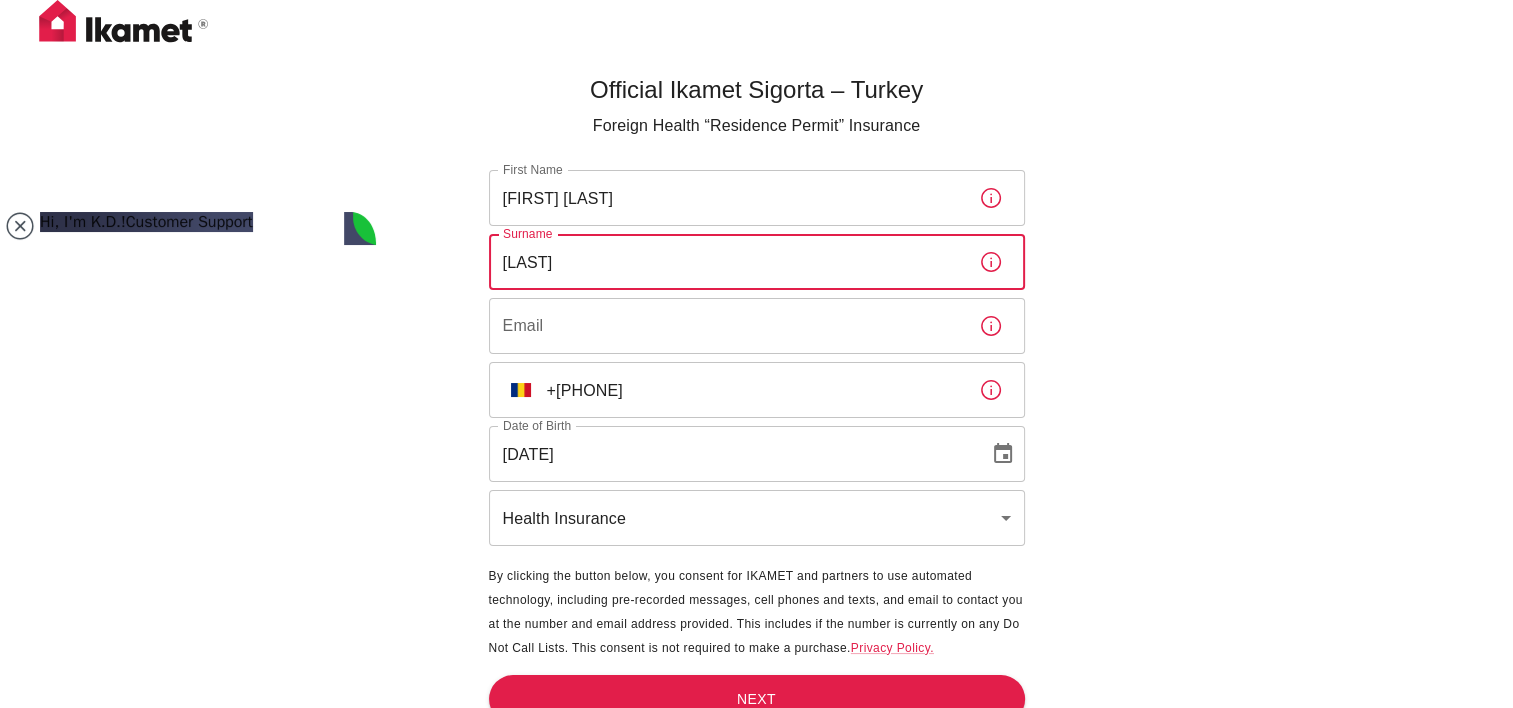 type on "[LAST]" 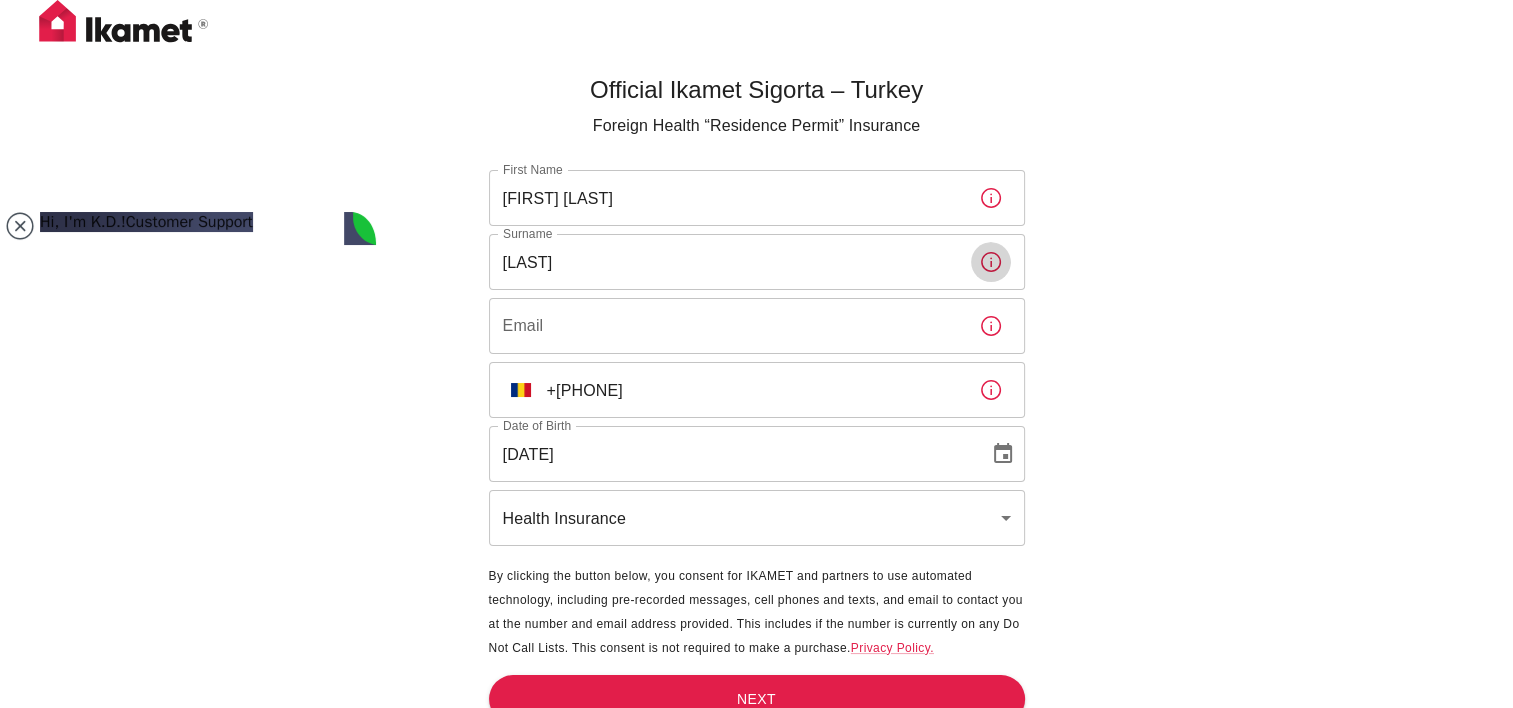 type 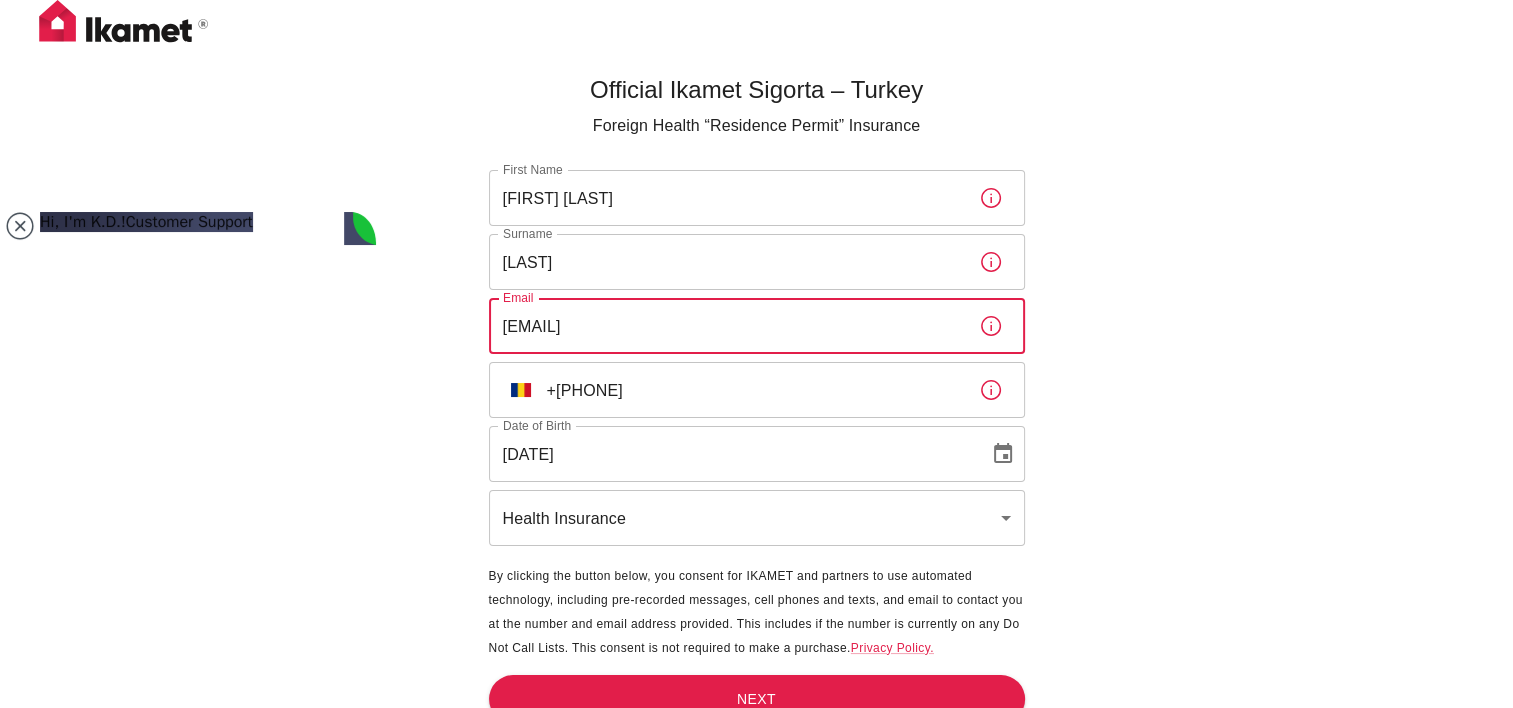 type on "[EMAIL]" 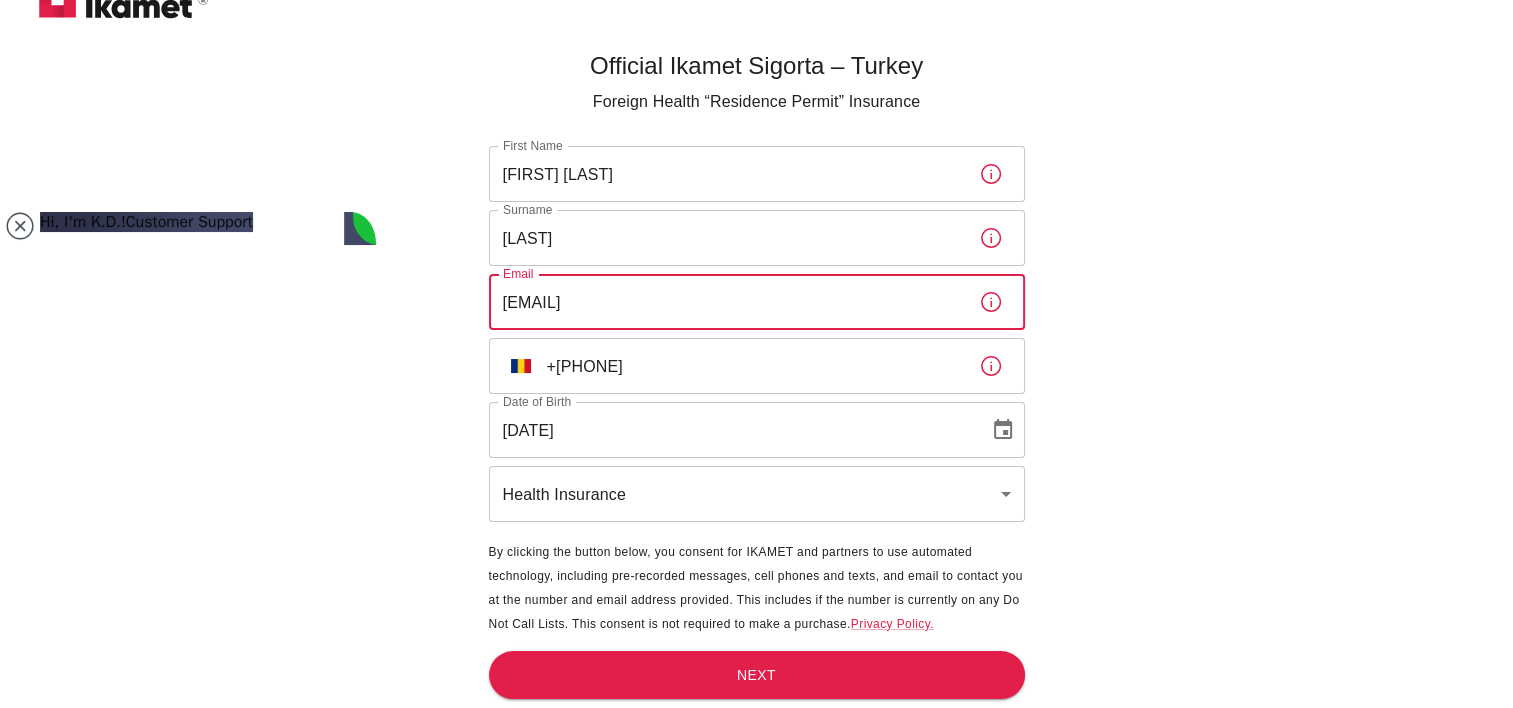 scroll, scrollTop: 66, scrollLeft: 0, axis: vertical 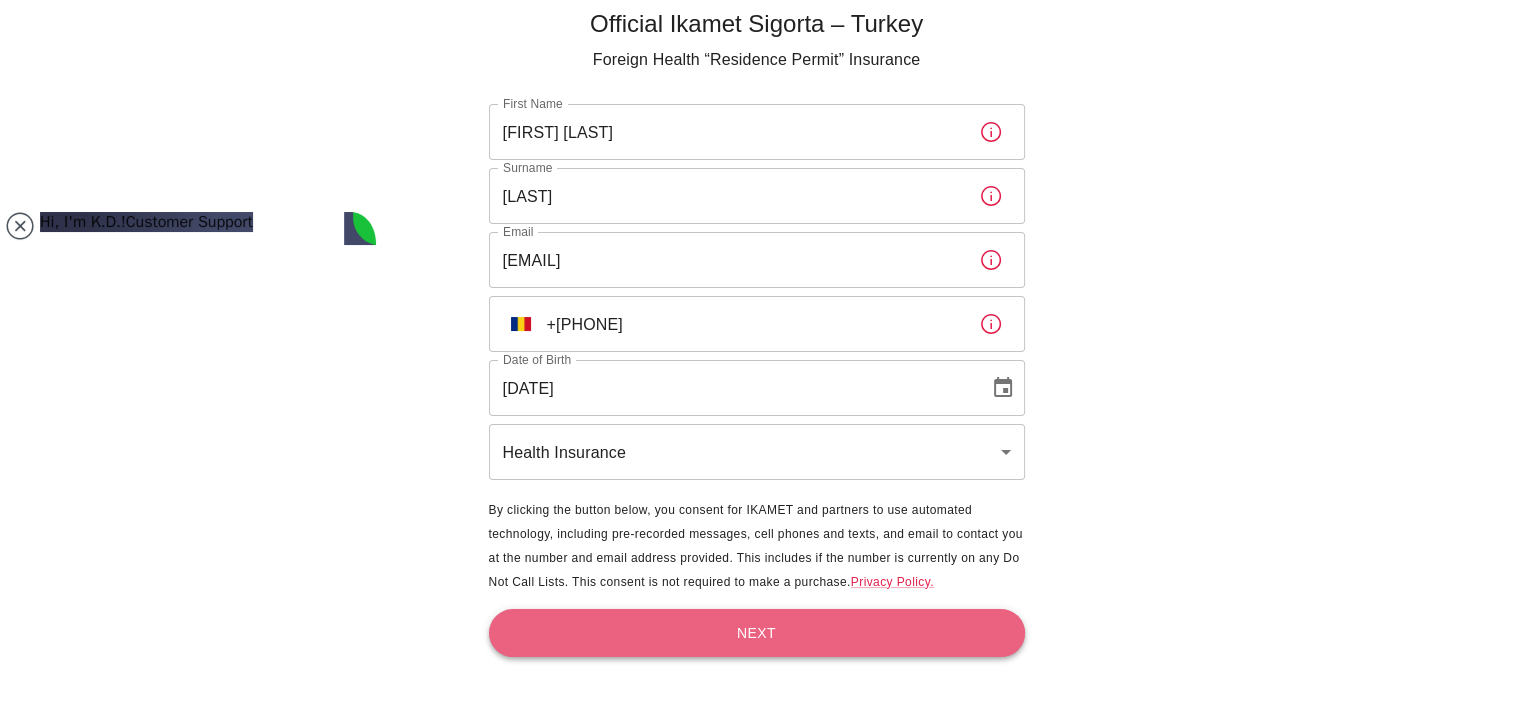 click on "Next" at bounding box center [757, 633] 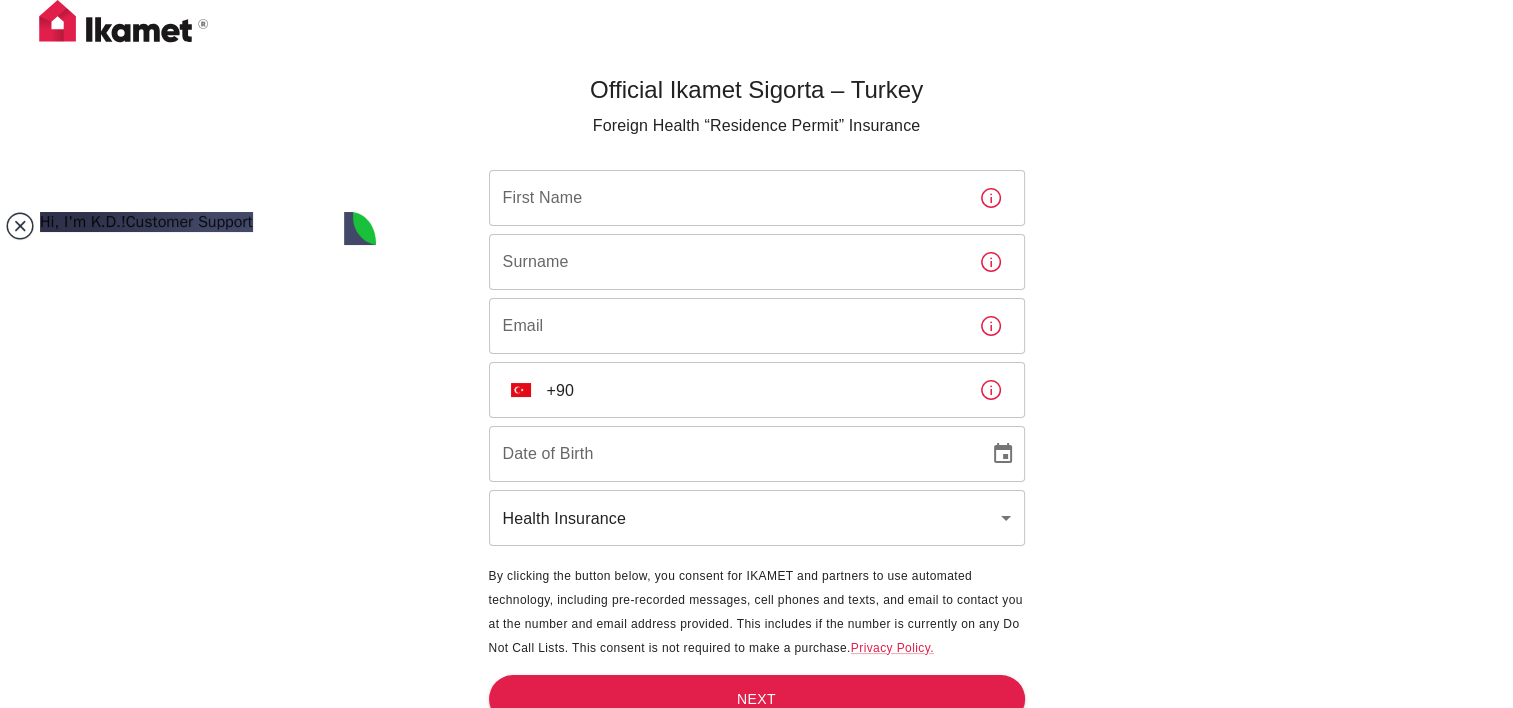 click at bounding box center [20, 226] 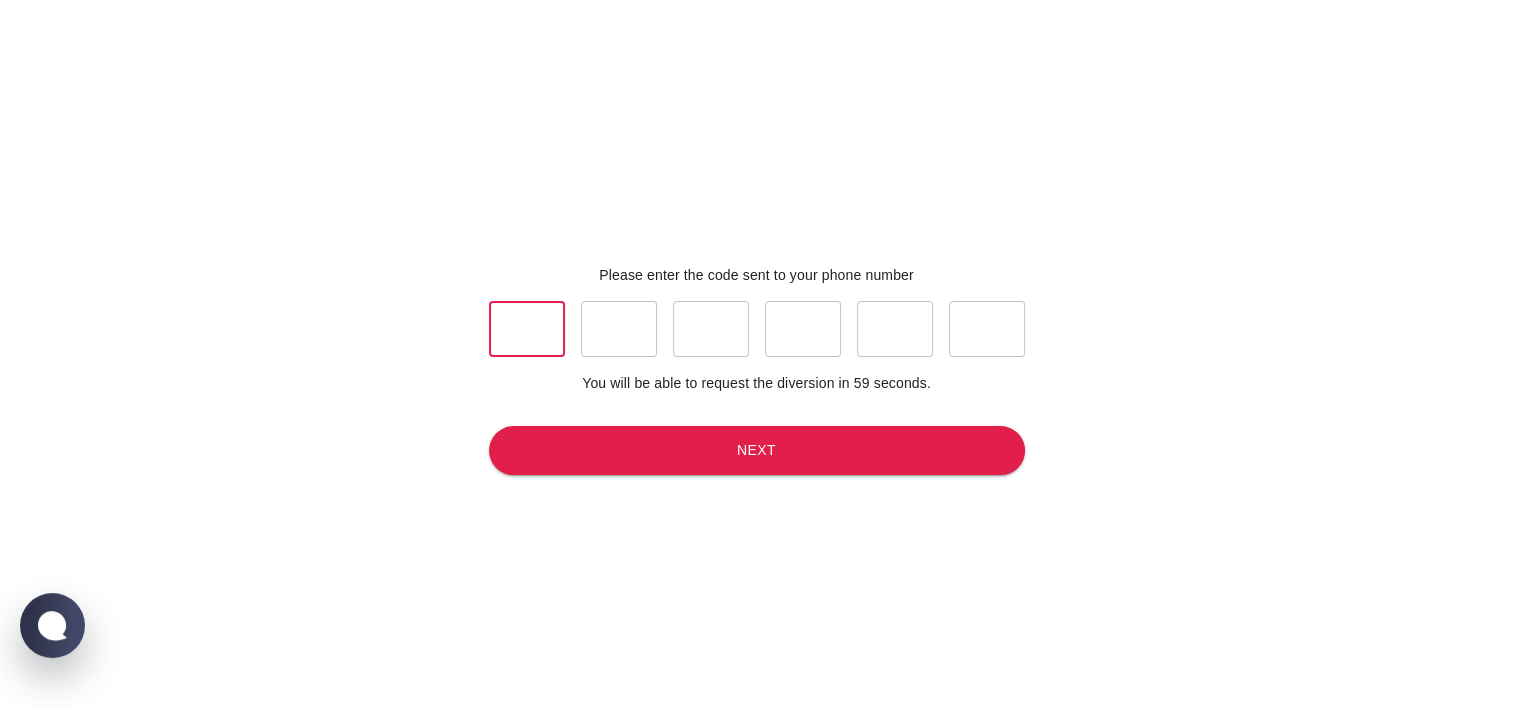click at bounding box center (527, 329) 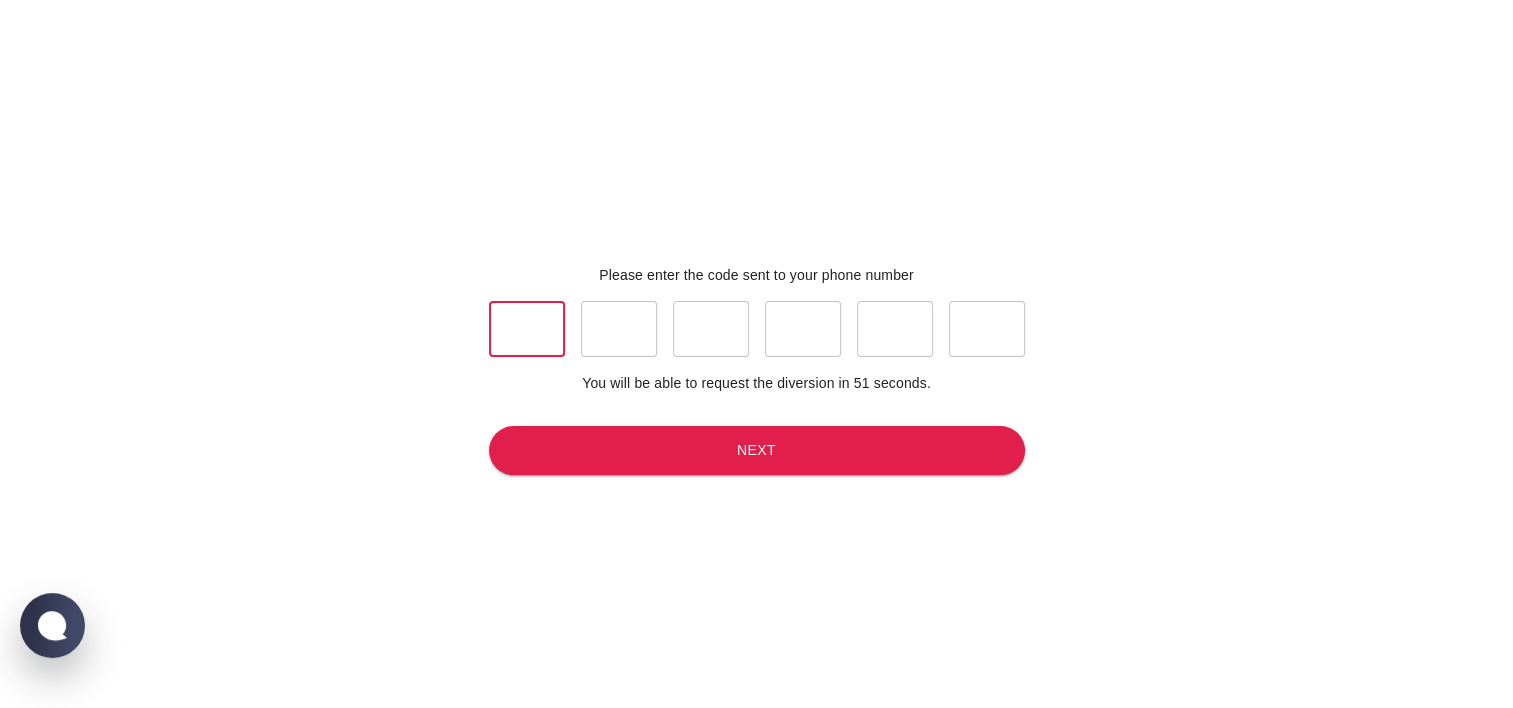 type on "5" 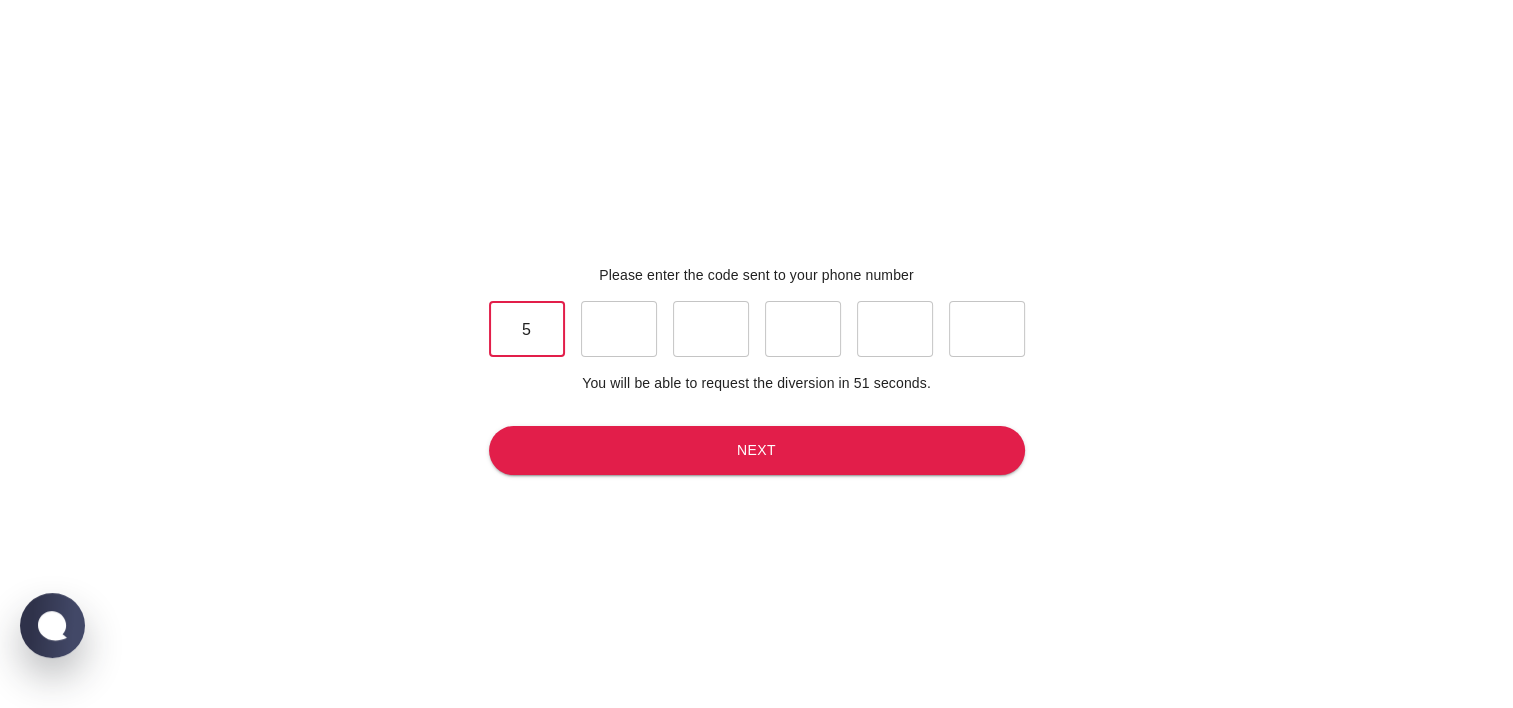 type on "6" 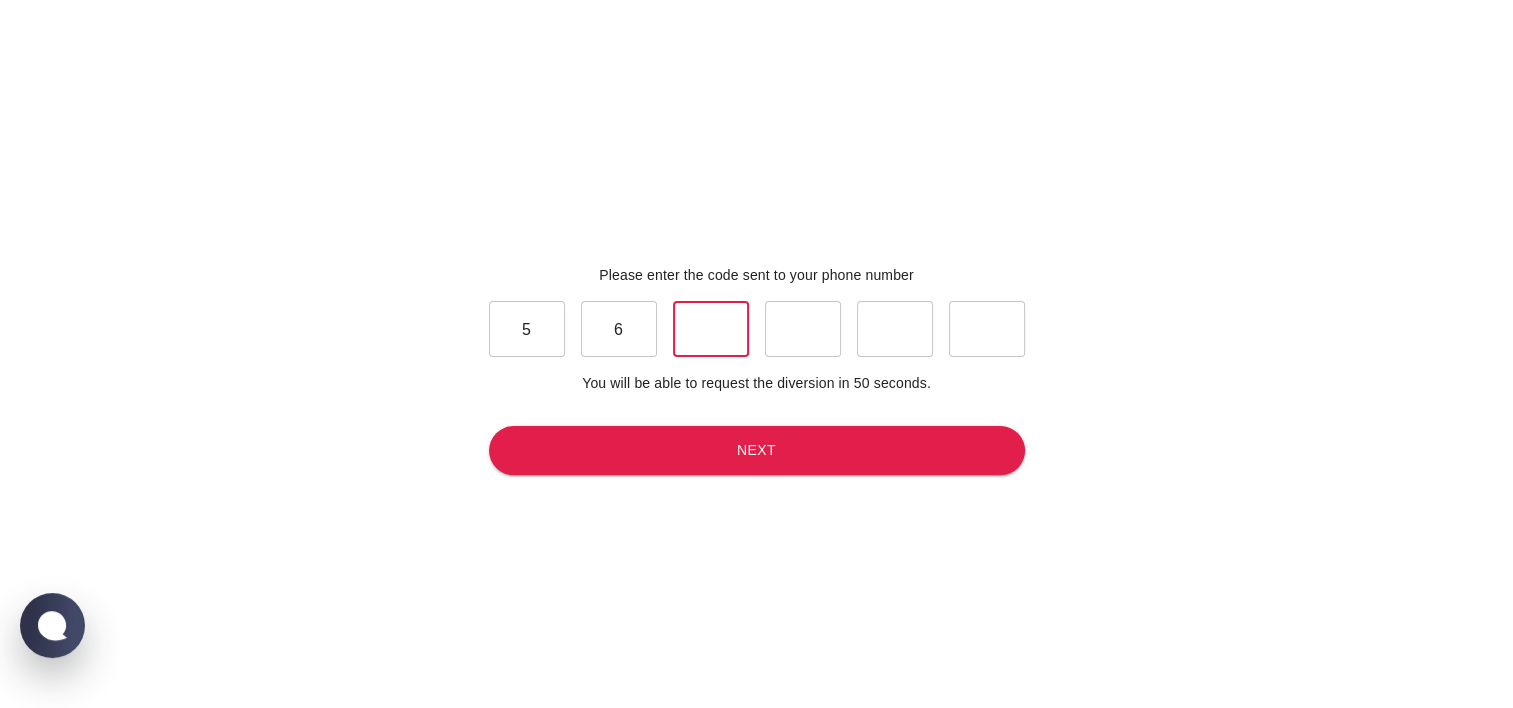 type on "7" 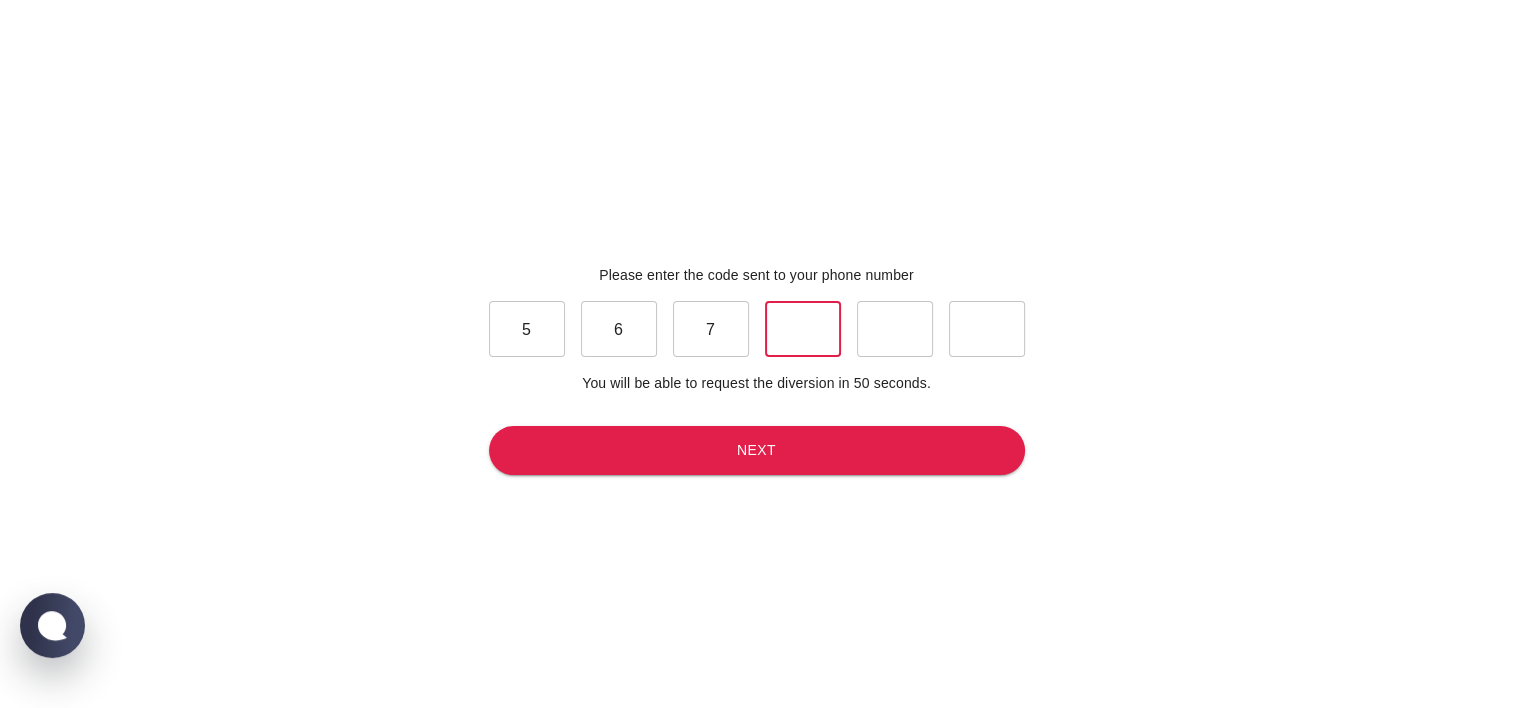 type on "0" 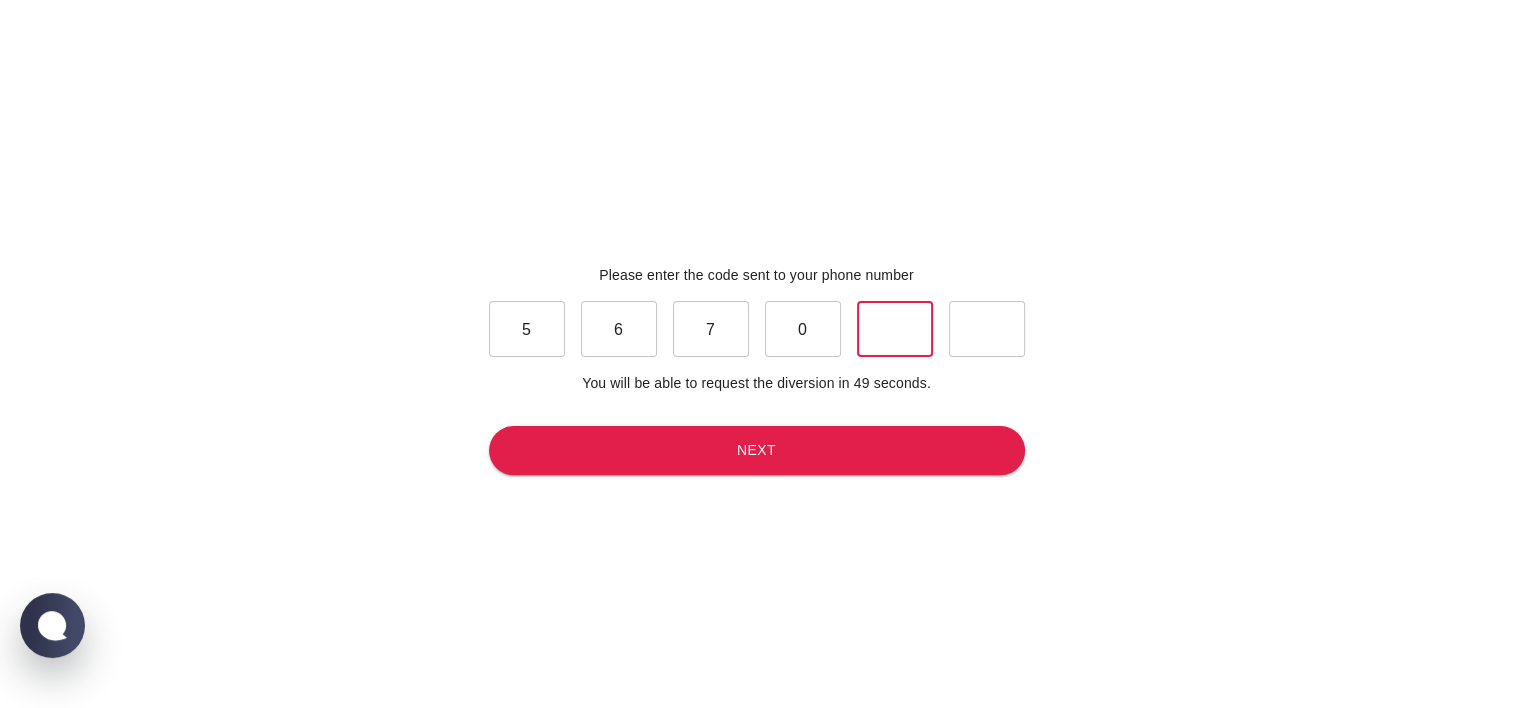 type on "4" 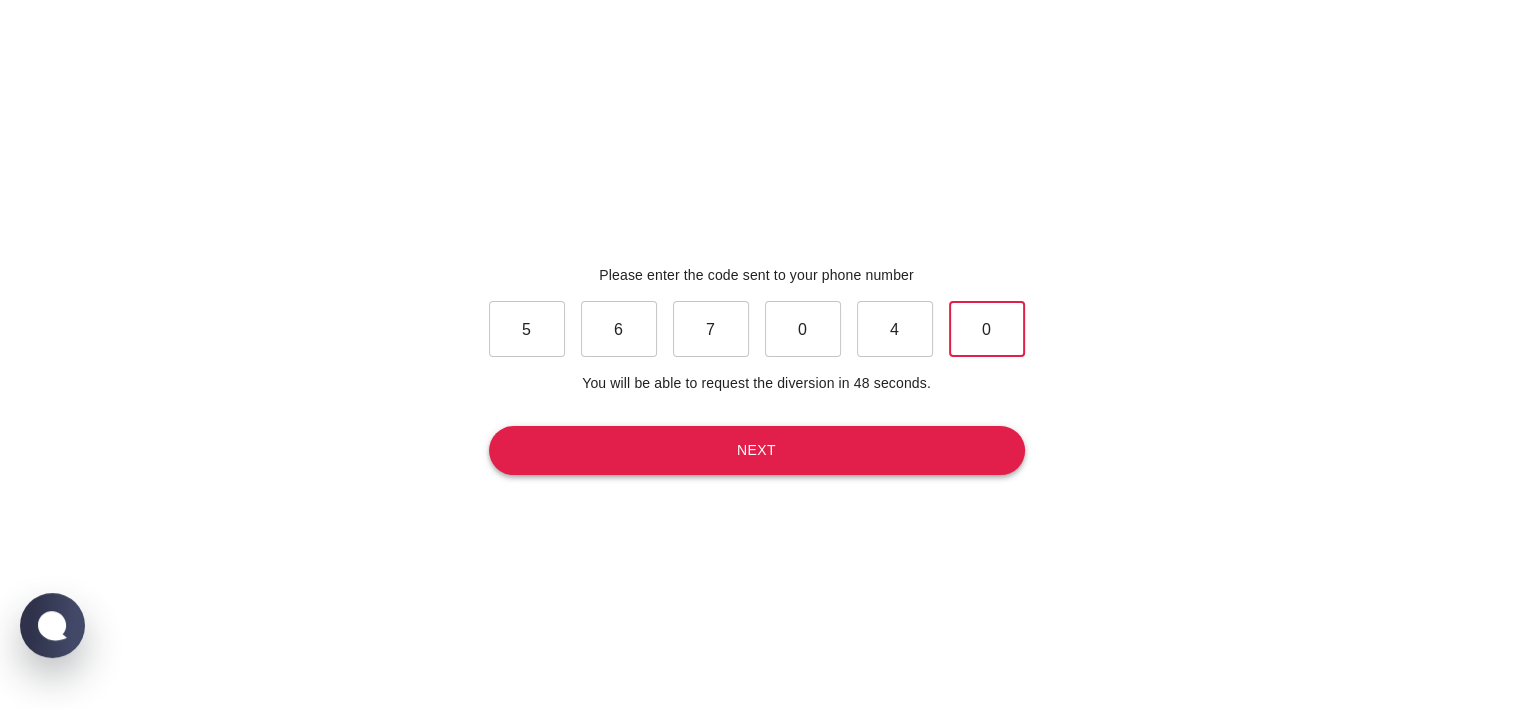 type on "0" 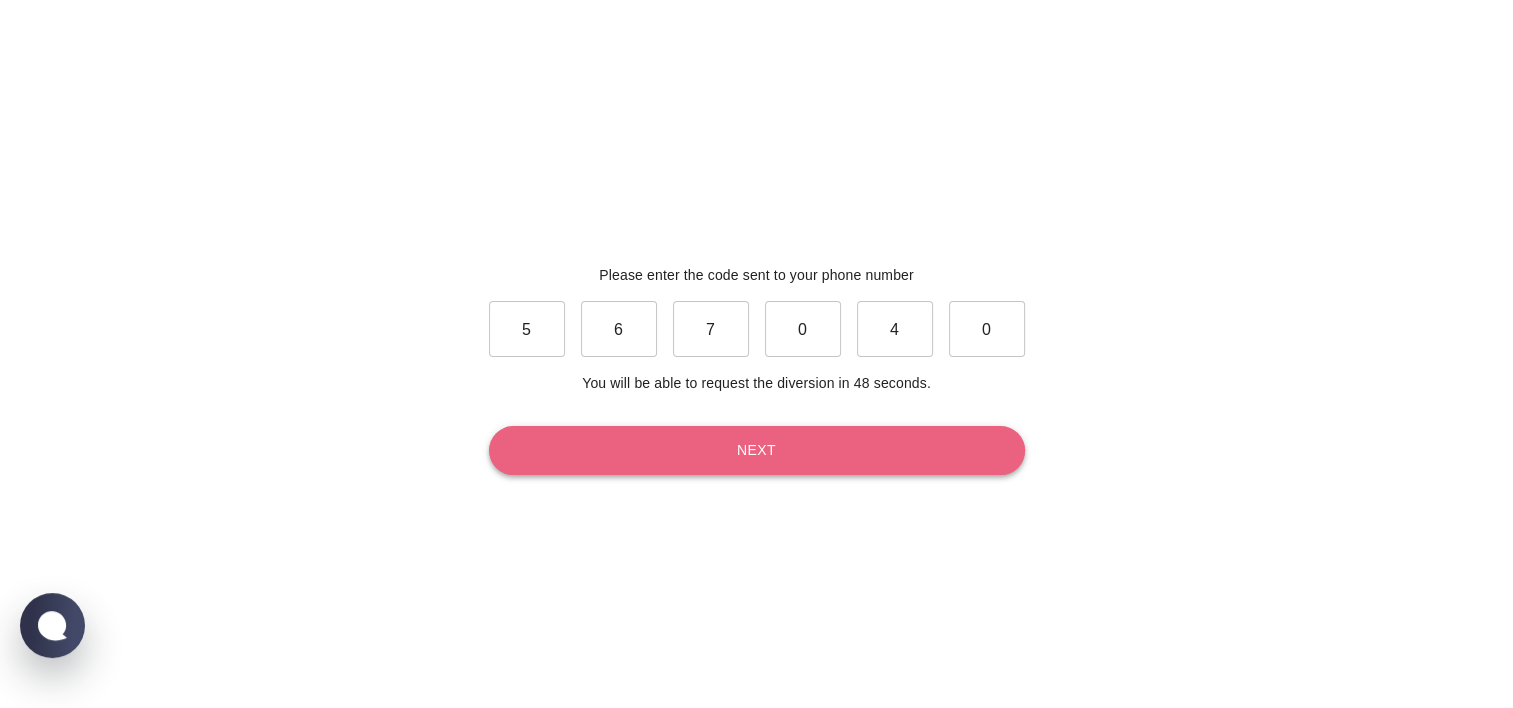click on "Next" at bounding box center (757, 450) 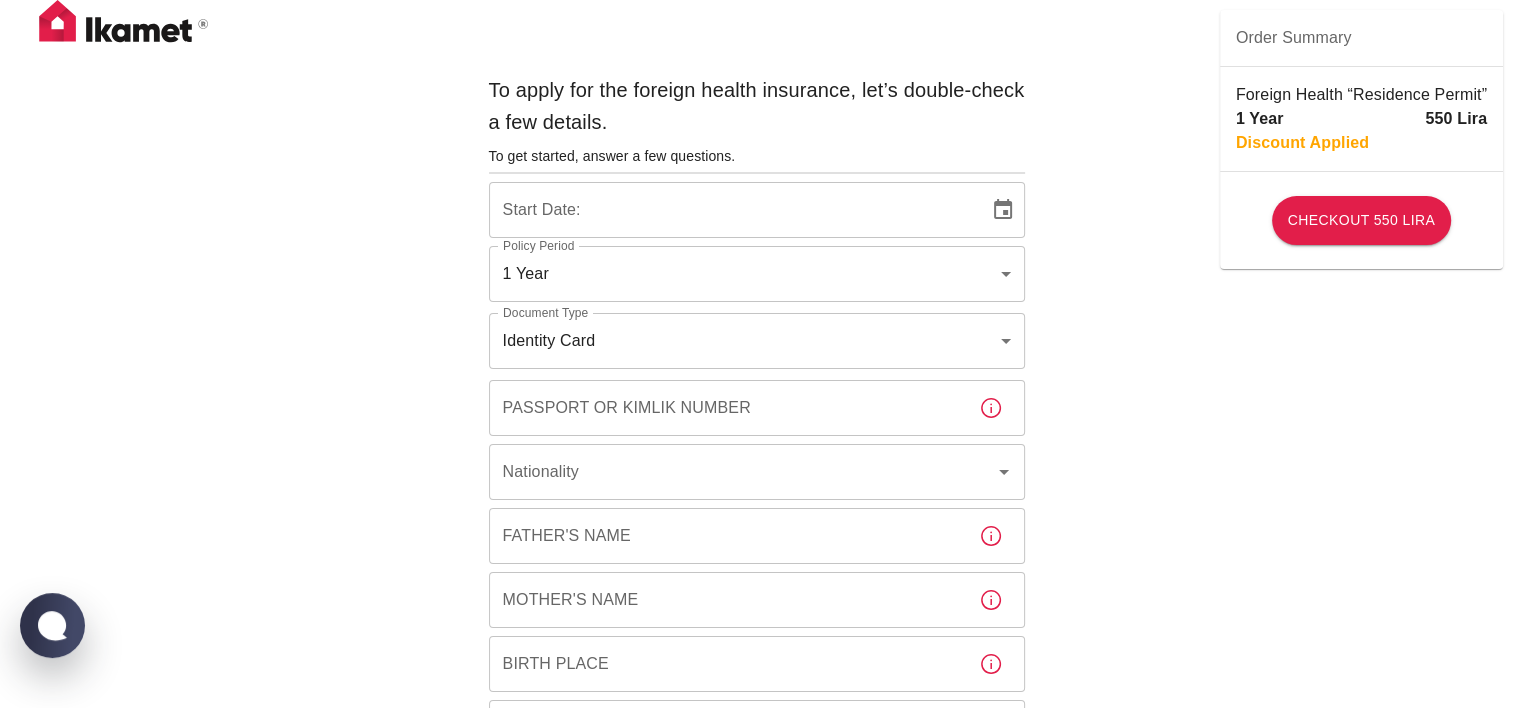 type on "b7343ef8-d55e-4554-96a8-76e30347e985" 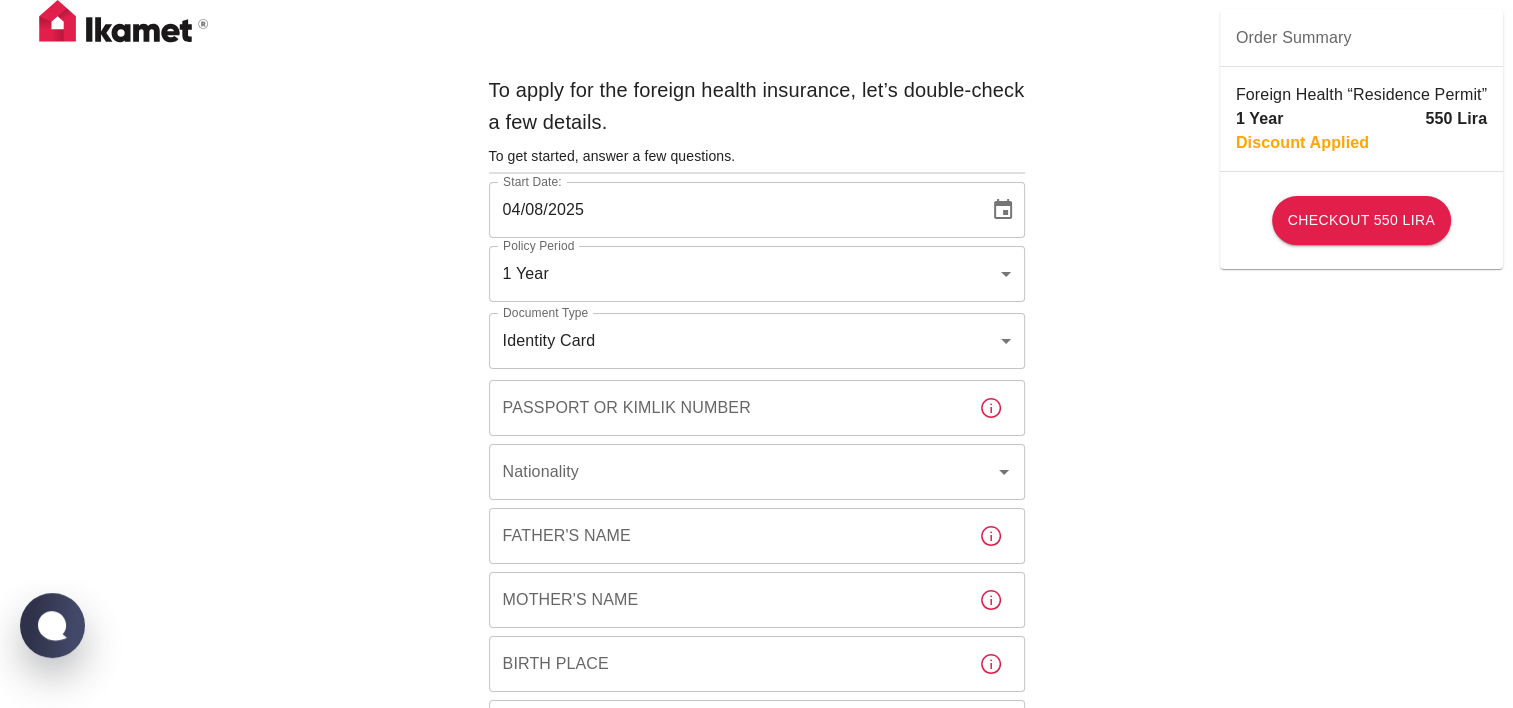 click on "To apply for the foreign health insurance, let’s double-check a few details. To get started, answer a few questions. Start Date: [DATE] Start Date: Policy Period 1 Year b7343ef8-d55e-4554-96a8-76e30347e985 Policy Period Document Type Identity Card id Document Type Passport or Kimlik Number Passport or Kimlik Number Nationality Nationality Father's Name [FIRST] [LAST] Mother's Name [FIRST] [LAST] Birth Place [CITY] Gender ​ Gender Insured Address City City Town Town Neighborhood Neighborhood Street Street Building Number Building Number Apartment Number Apartment Number EFT Credit Card I have read and accept the  Privacy Policy and User Agreement I have read and accept the  Clarification Text I agree to recieve E-mail and SMS about this offer and campaigns. Order Summary Foreign Health “Residence Permit” 1 Year 550 Lira Discount Applied Checkout 550 Lira Checkout 550 Lira
Ikamet Sigorta | Personal Information
WhatsApp Chat with us" at bounding box center (756, 775) 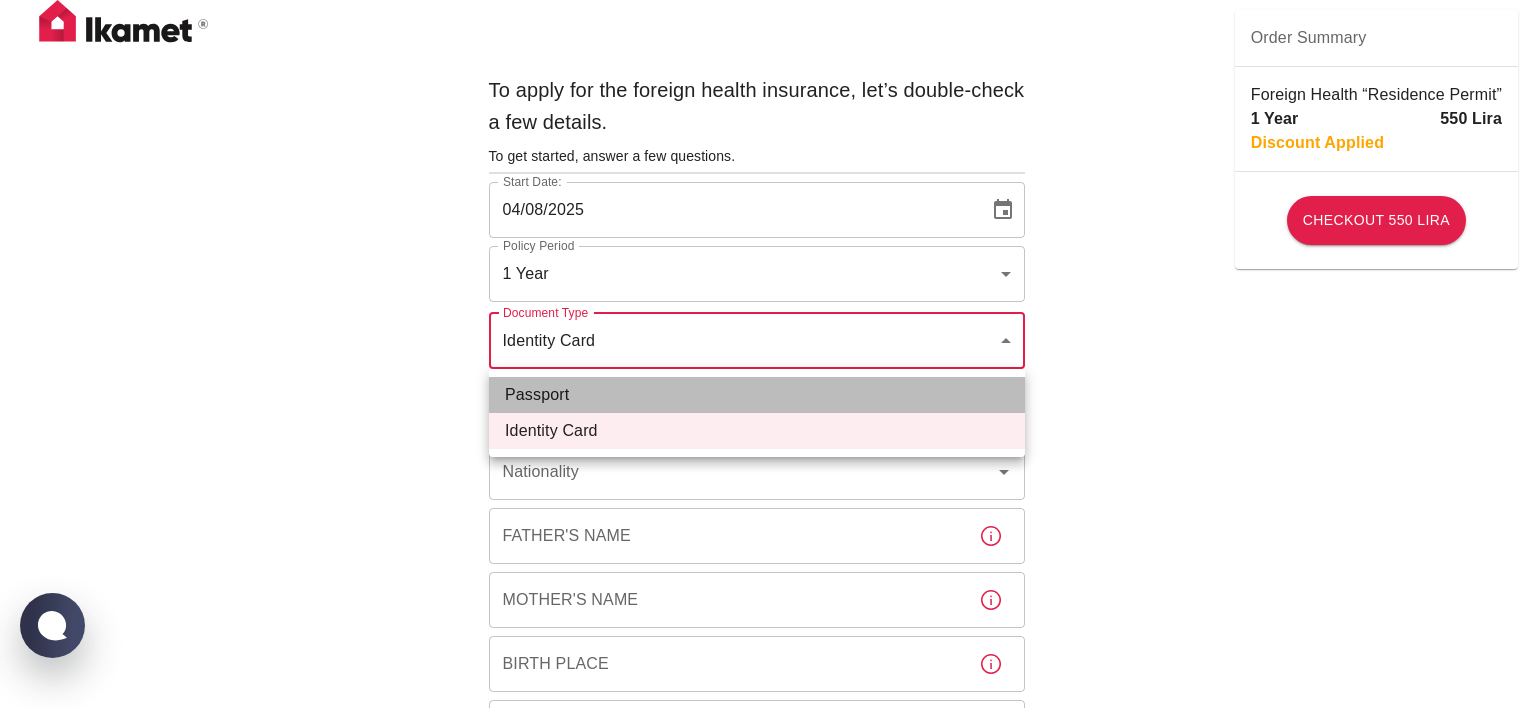 click on "Passport" at bounding box center (757, 395) 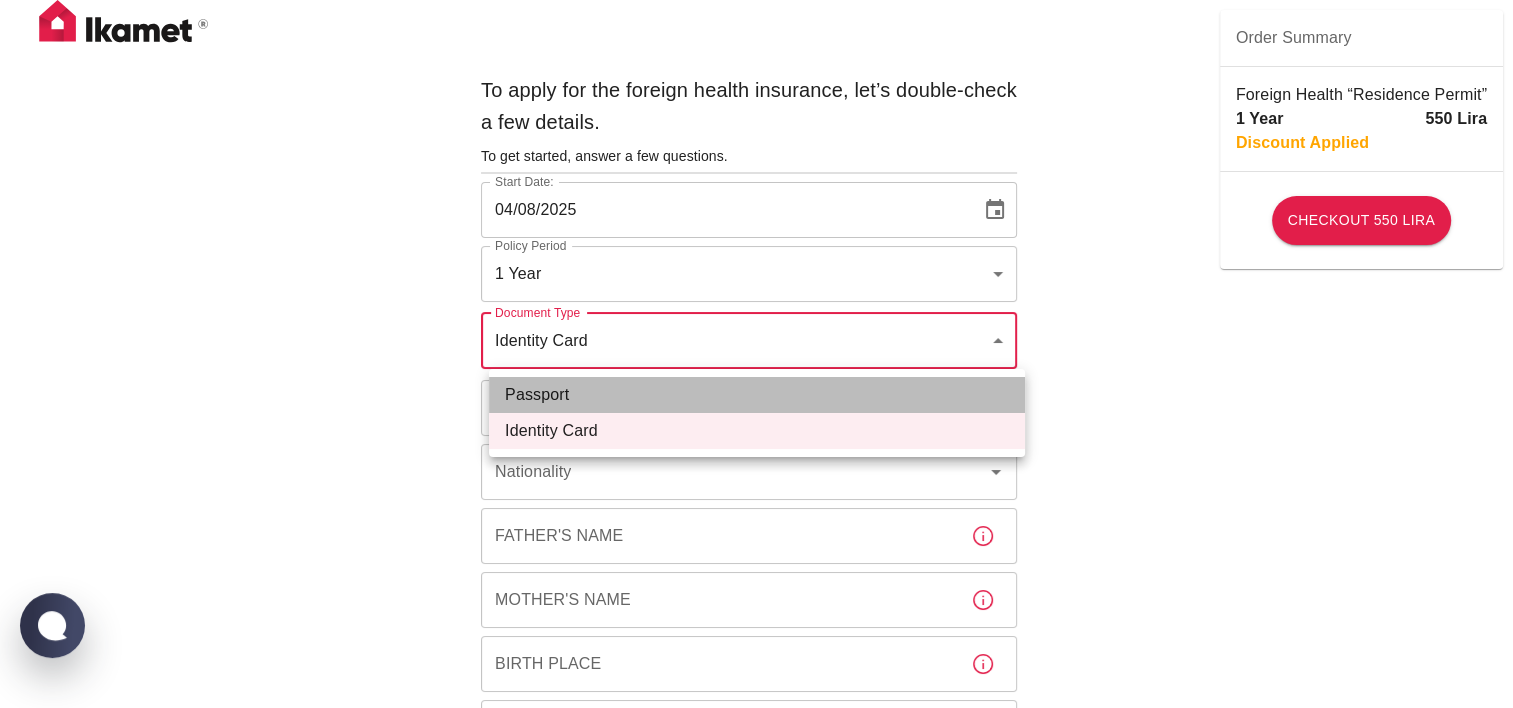type on "passport" 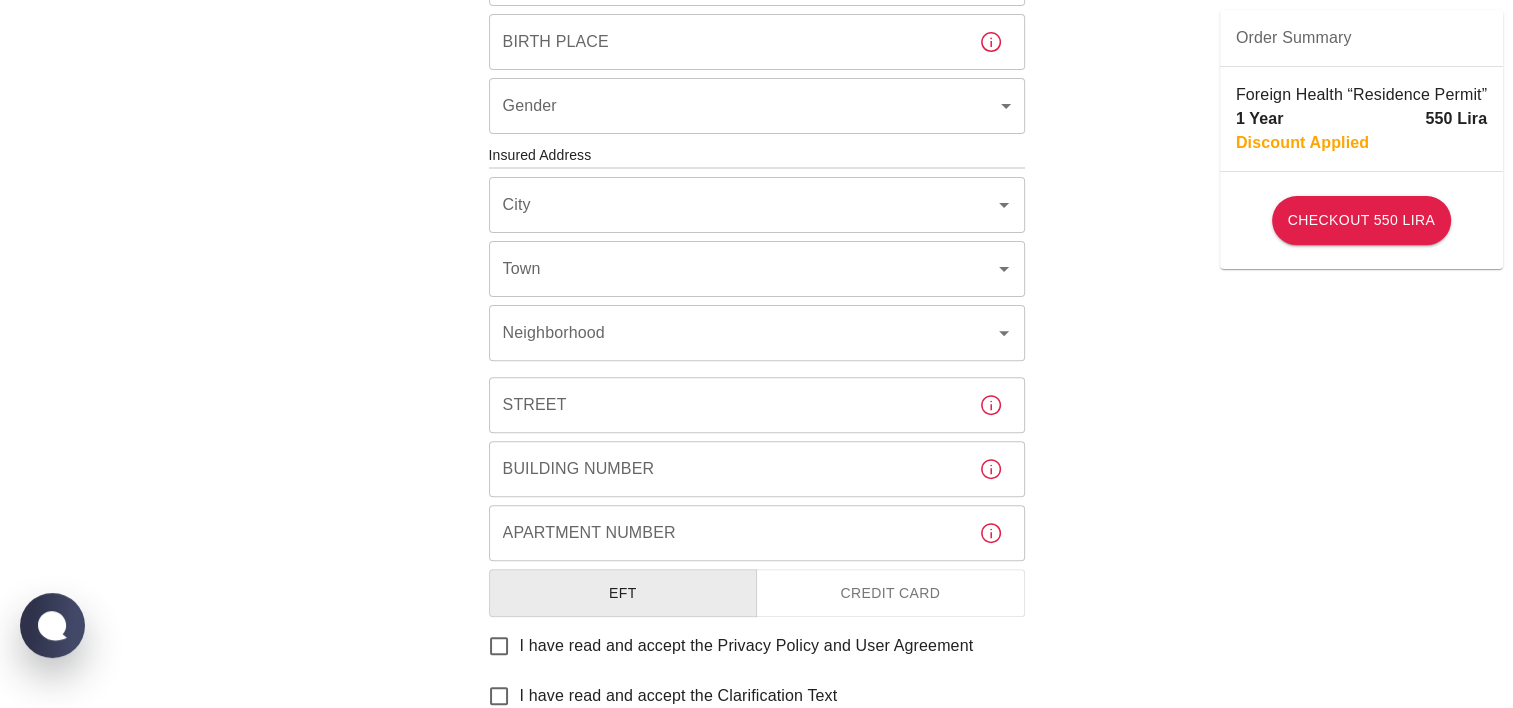 scroll, scrollTop: 840, scrollLeft: 0, axis: vertical 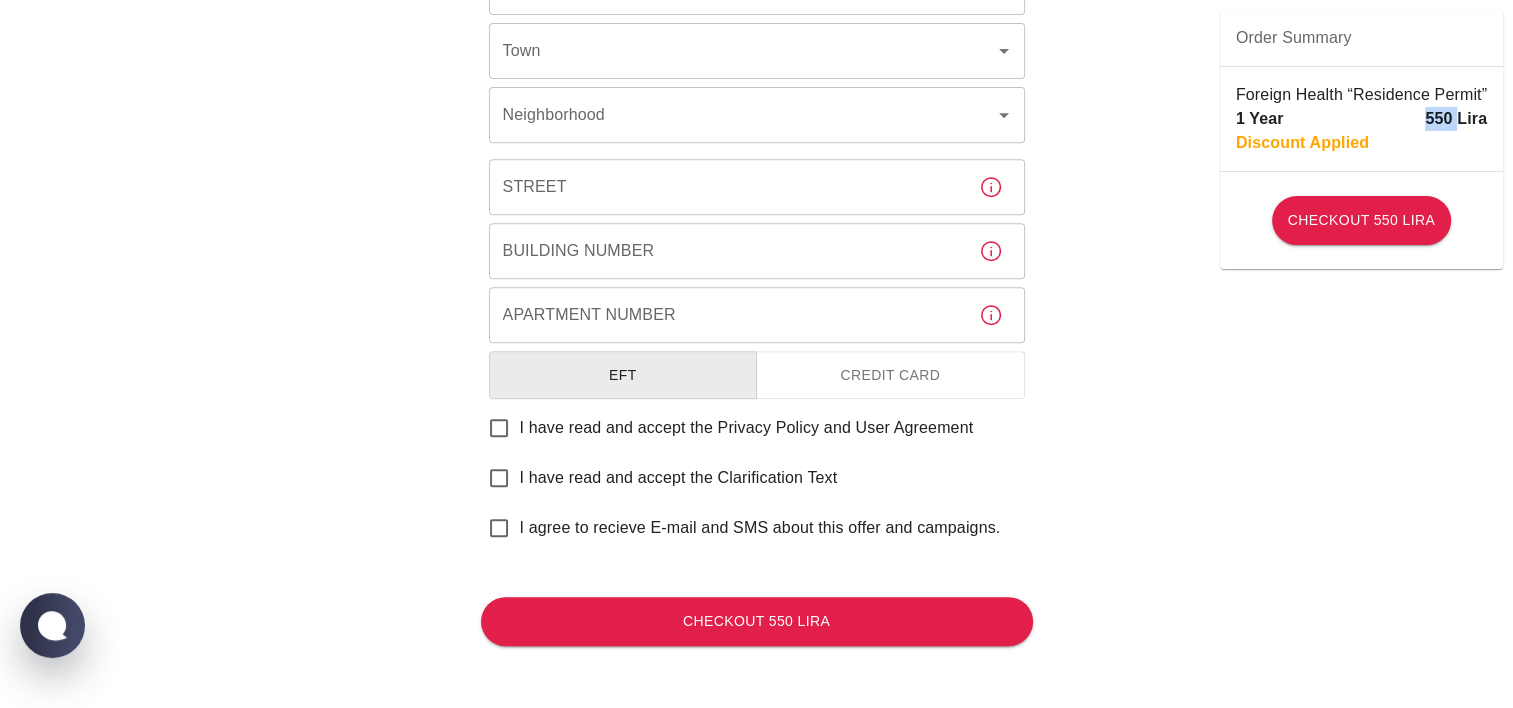 drag, startPoint x: 1431, startPoint y: 128, endPoint x: 1463, endPoint y: 124, distance: 32.24903 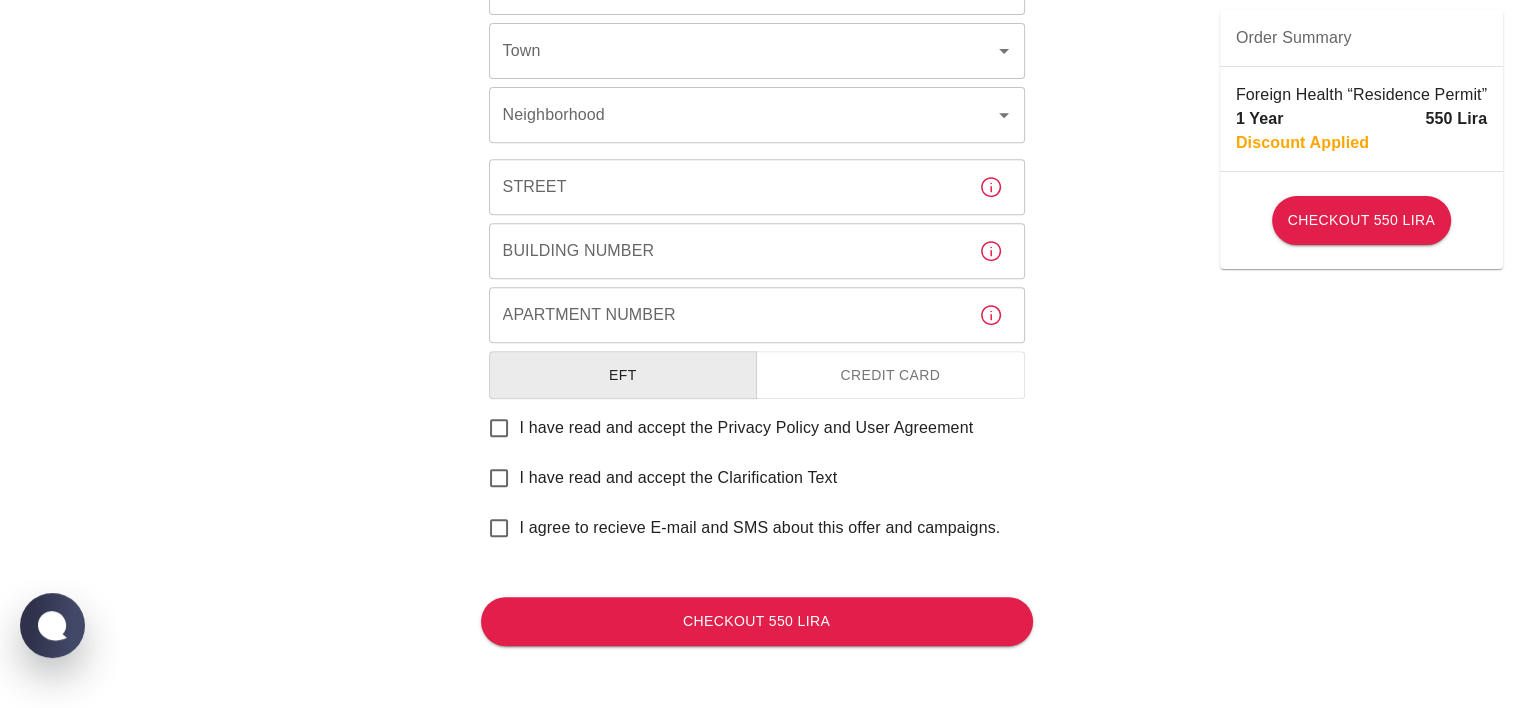 drag, startPoint x: 1248, startPoint y: 116, endPoint x: 1272, endPoint y: 163, distance: 52.773098 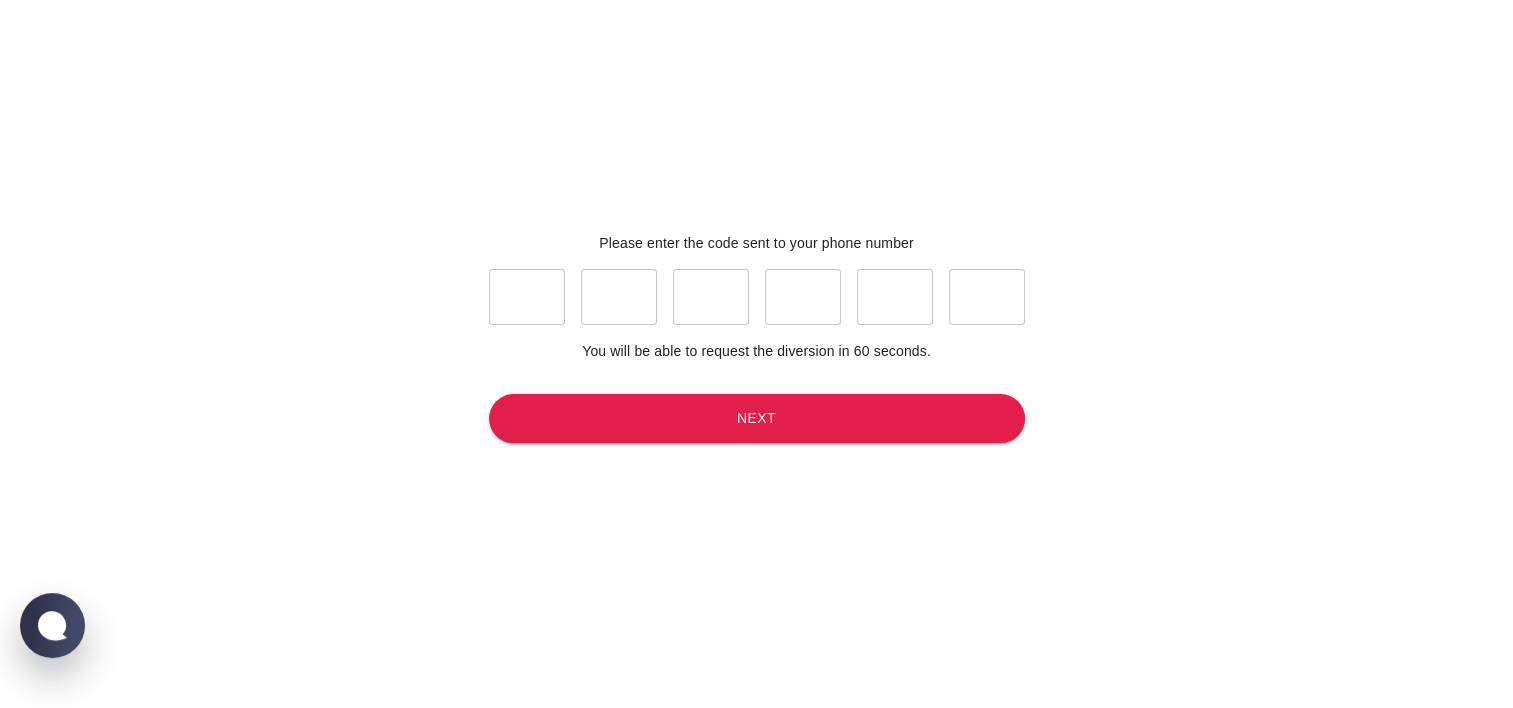 scroll, scrollTop: 0, scrollLeft: 0, axis: both 